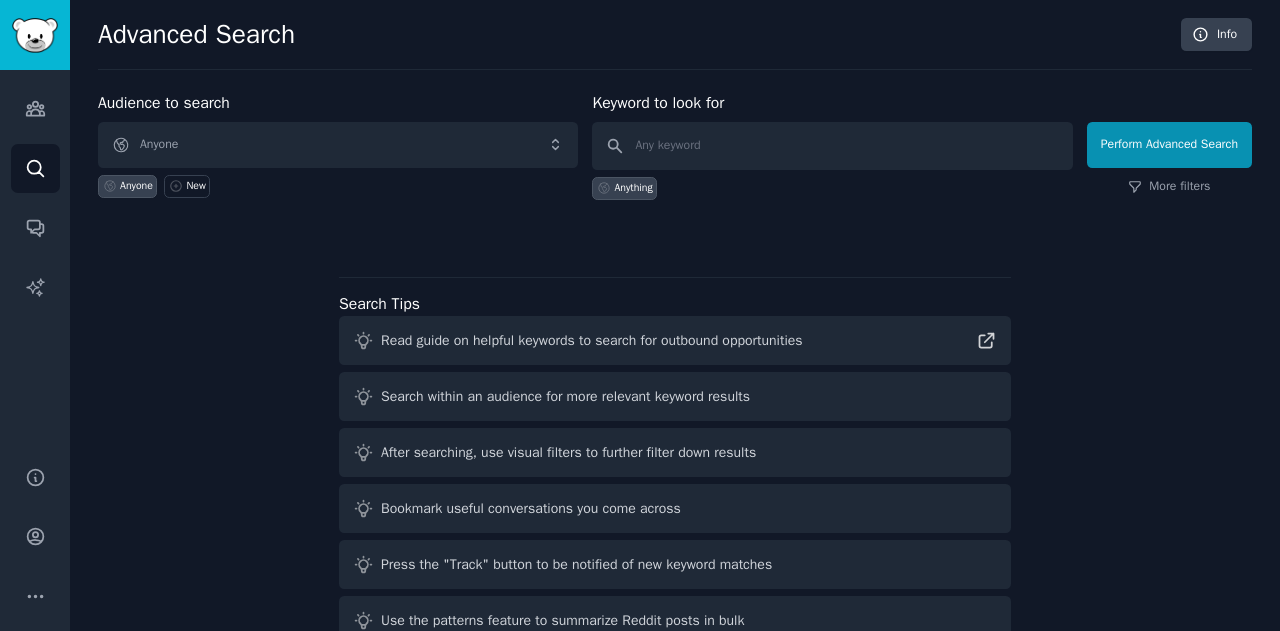 scroll, scrollTop: 0, scrollLeft: 0, axis: both 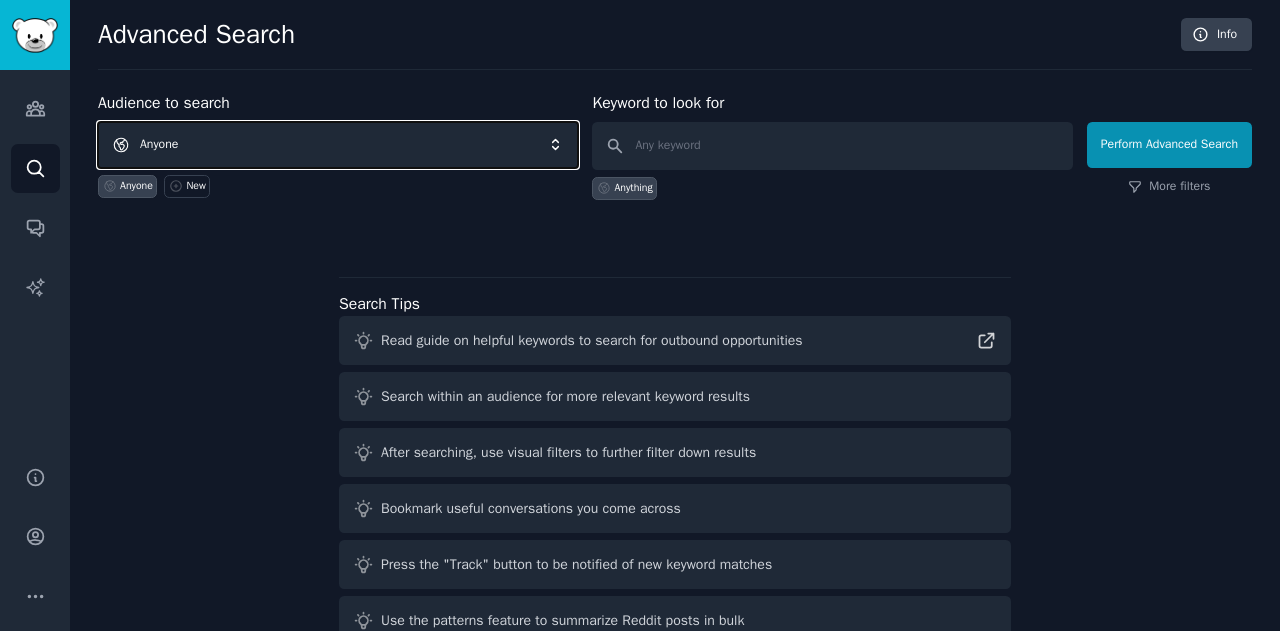 click on "Anyone" at bounding box center [338, 145] 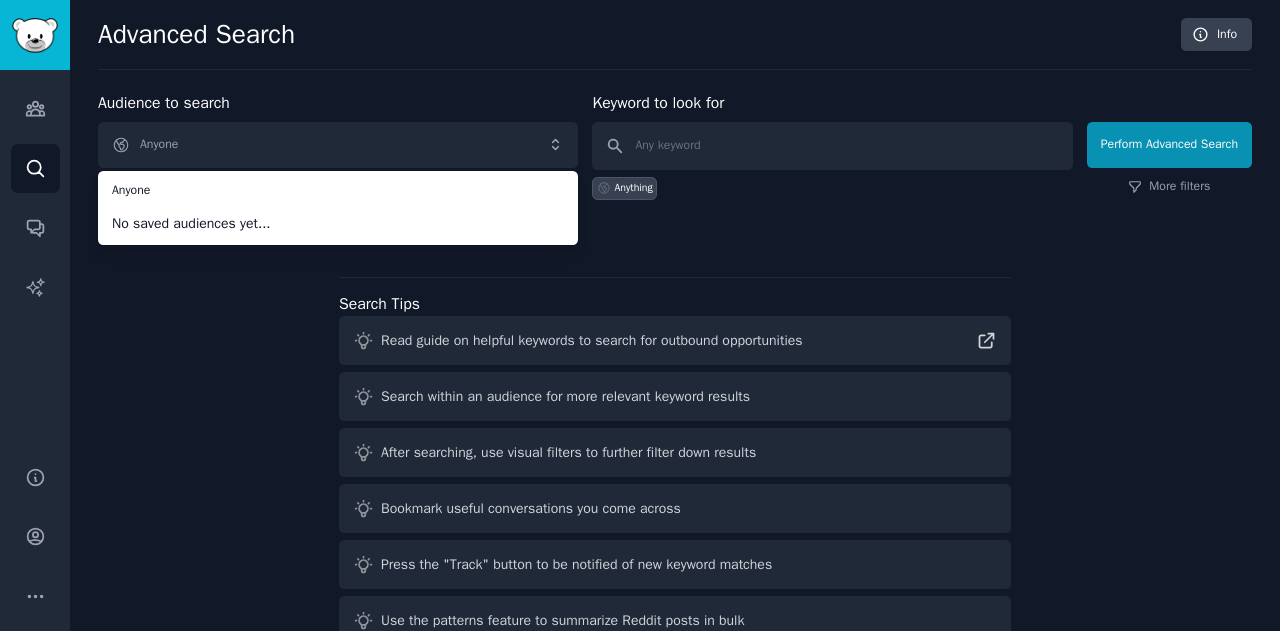 click on "Audience to search Anyone Anyone No saved audiences yet... Anyone New Keyword to look for Anything   Perform Advanced Search More filters Search Tips Read guide on helpful keywords to search for outbound opportunities Search within an audience for more relevant keyword results After searching, use visual filters to further filter down results Bookmark useful conversations you come across Press the "Track" button to be notified of new keyword matches Use the patterns feature to summarize Reddit posts in bulk" at bounding box center (675, 372) 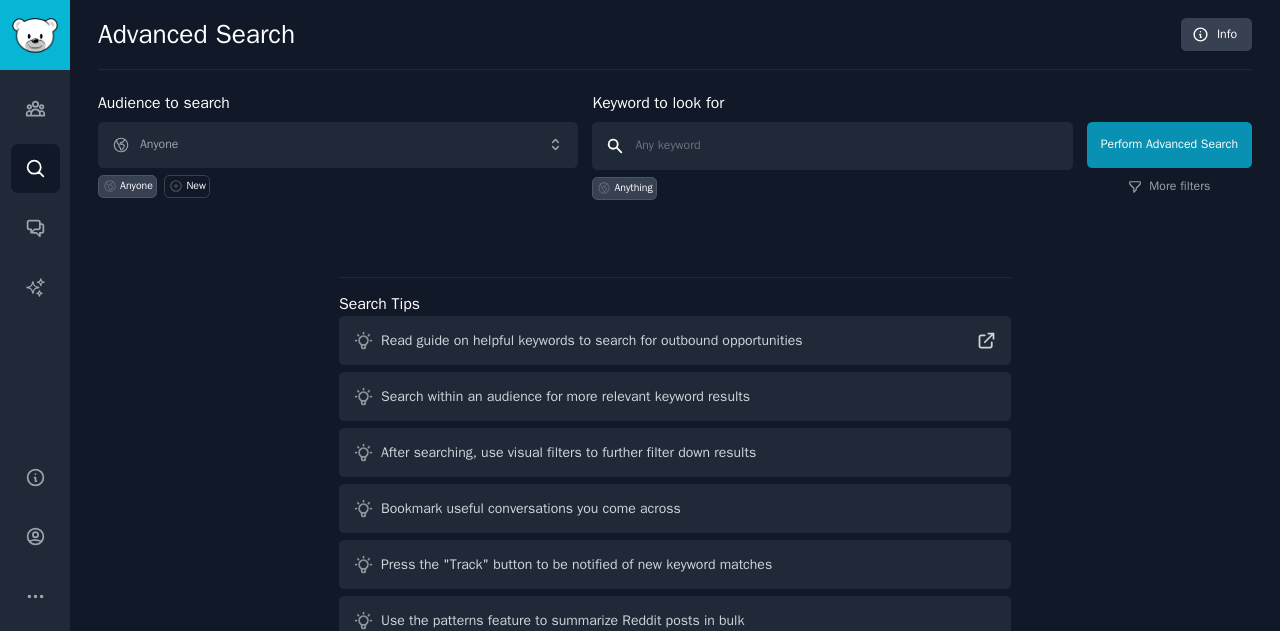 click at bounding box center [832, 146] 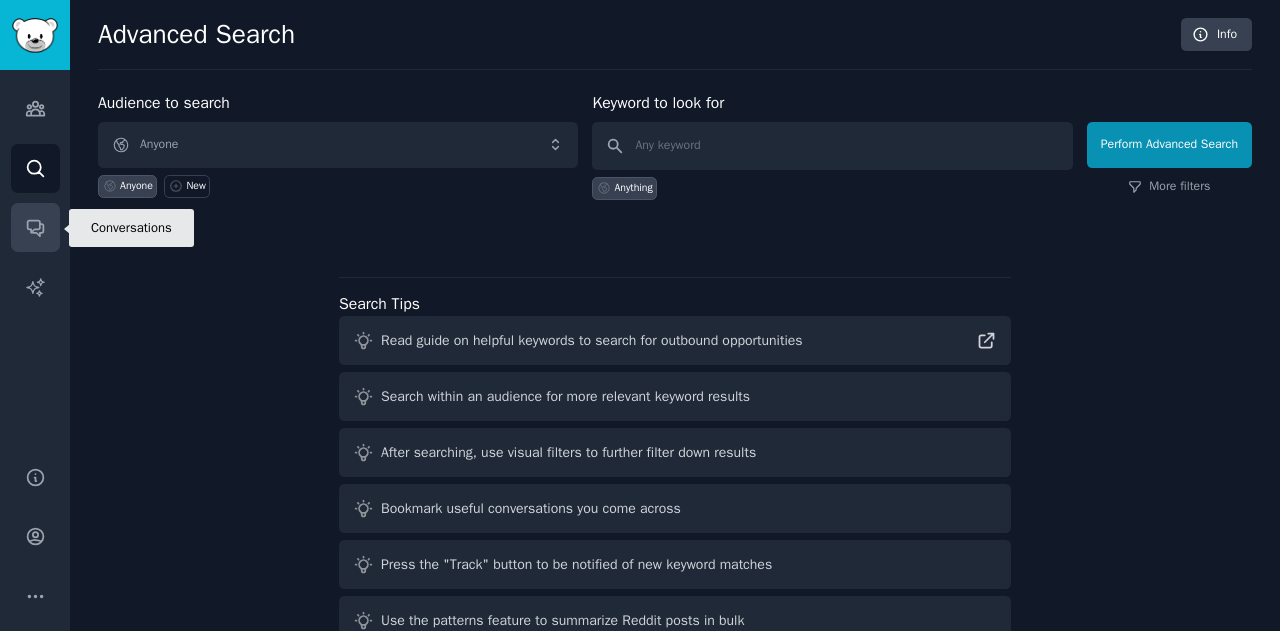 click 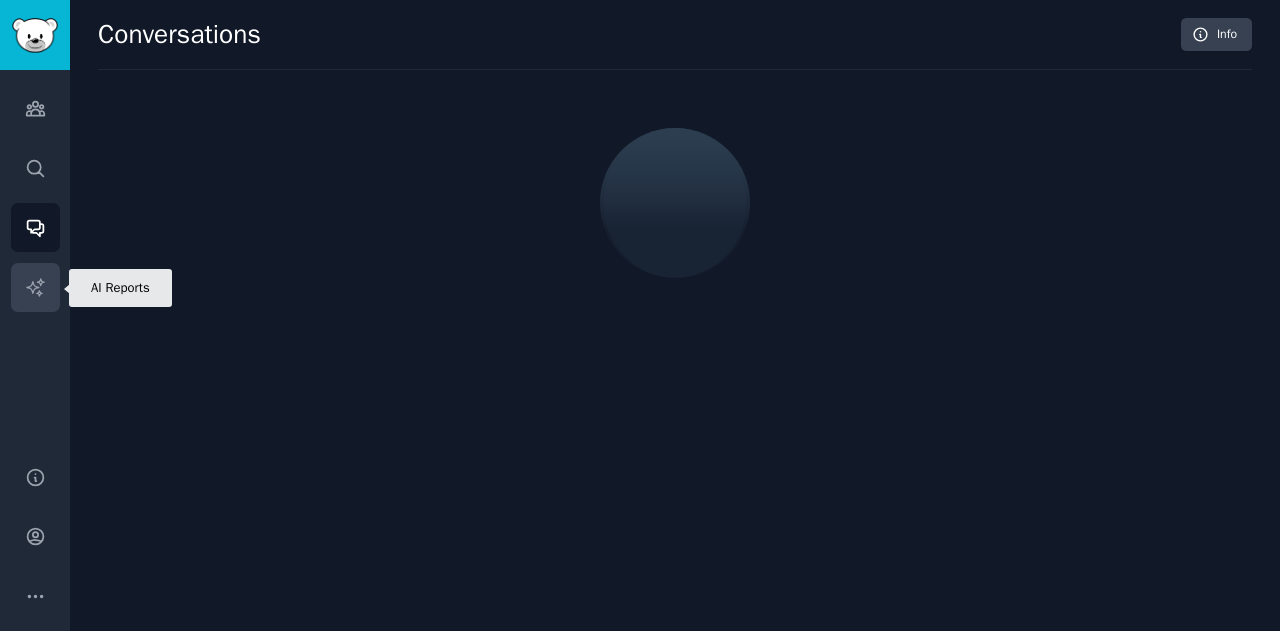click 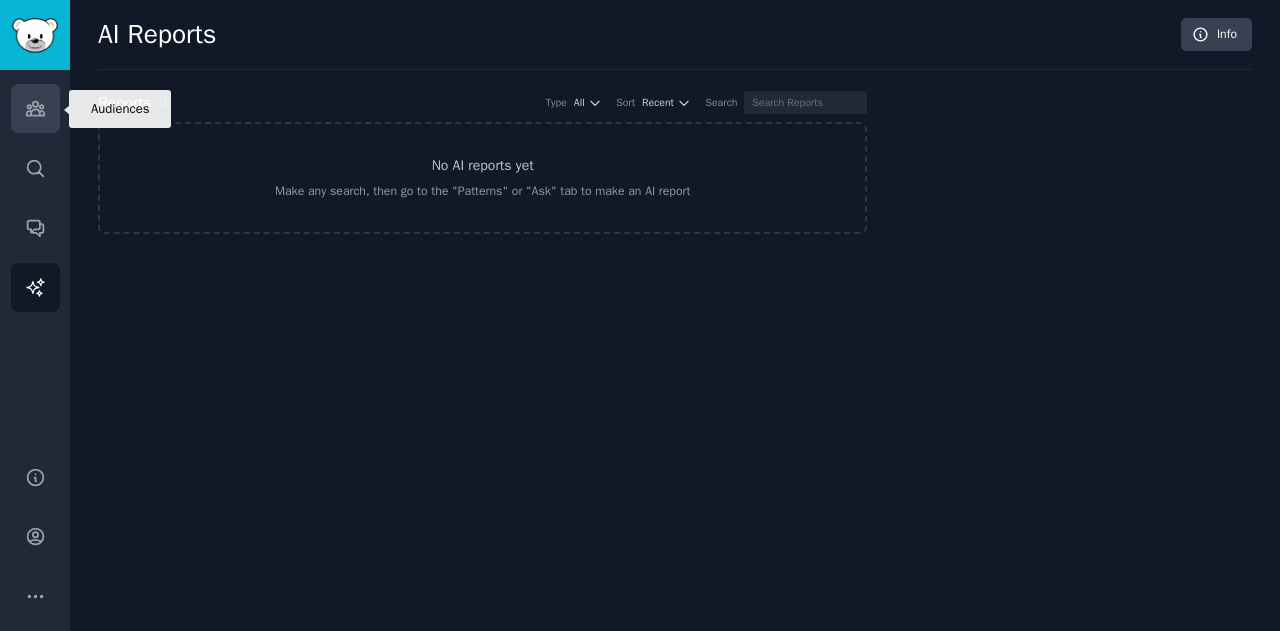 click on "Audiences" at bounding box center [35, 108] 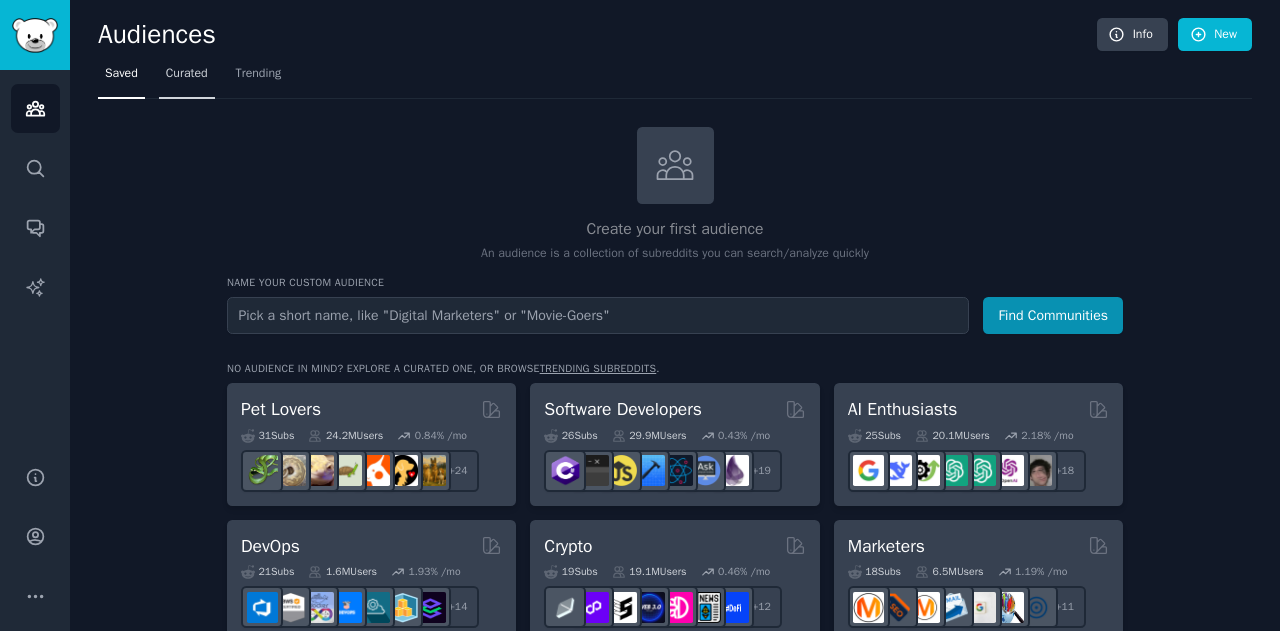 click on "Curated" at bounding box center (187, 74) 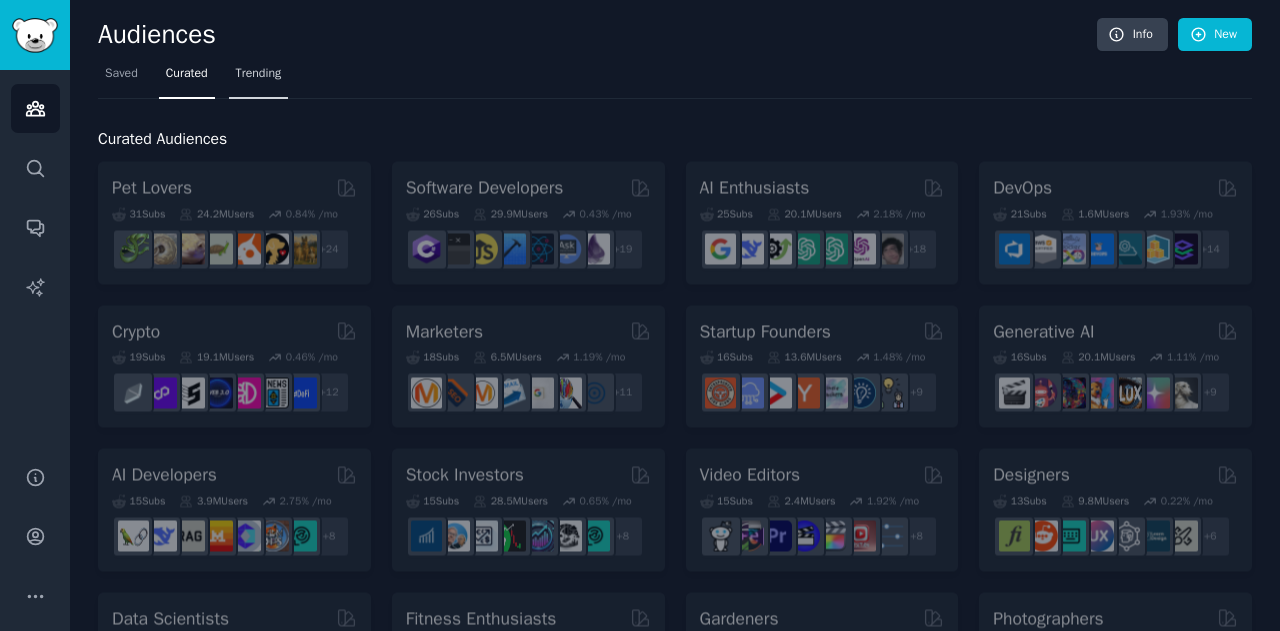 click on "Trending" at bounding box center [259, 74] 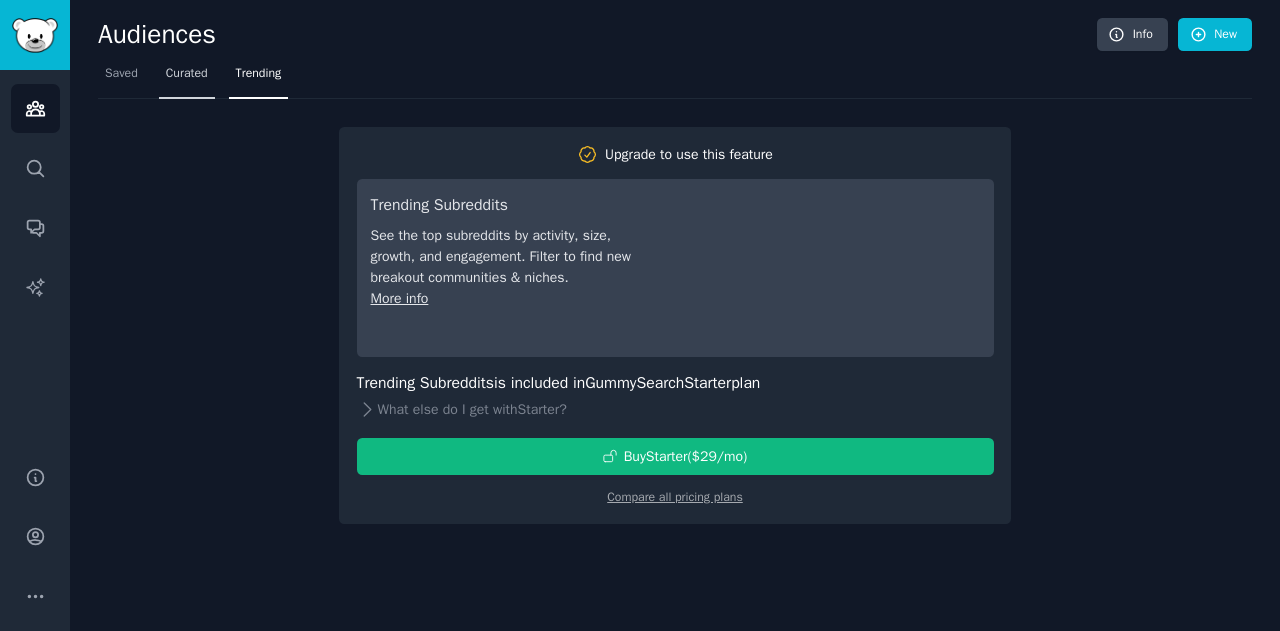 click on "Curated" at bounding box center [187, 74] 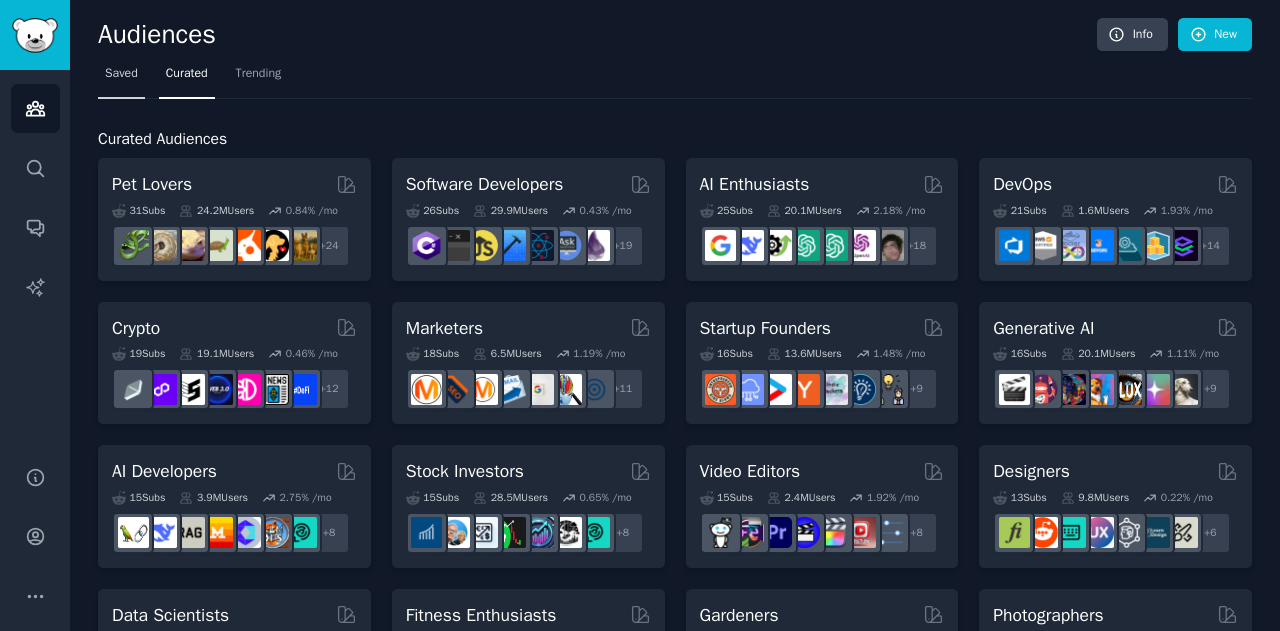click on "Saved" at bounding box center [121, 78] 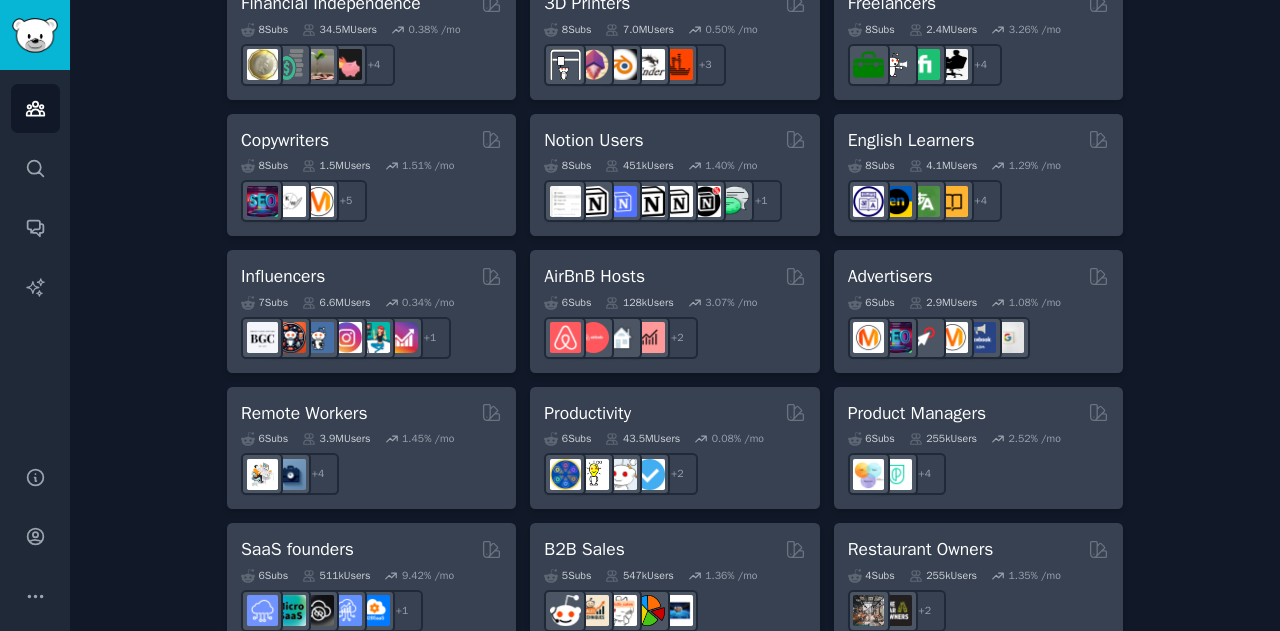 scroll, scrollTop: 1674, scrollLeft: 0, axis: vertical 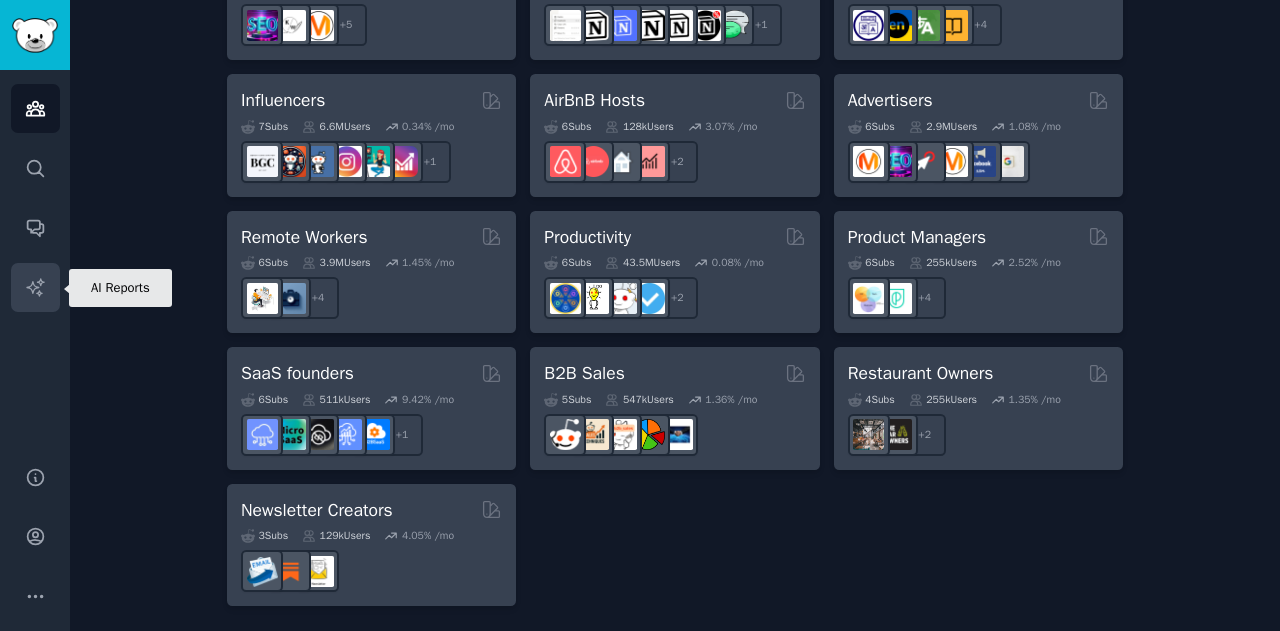 click on "AI Reports" at bounding box center [35, 287] 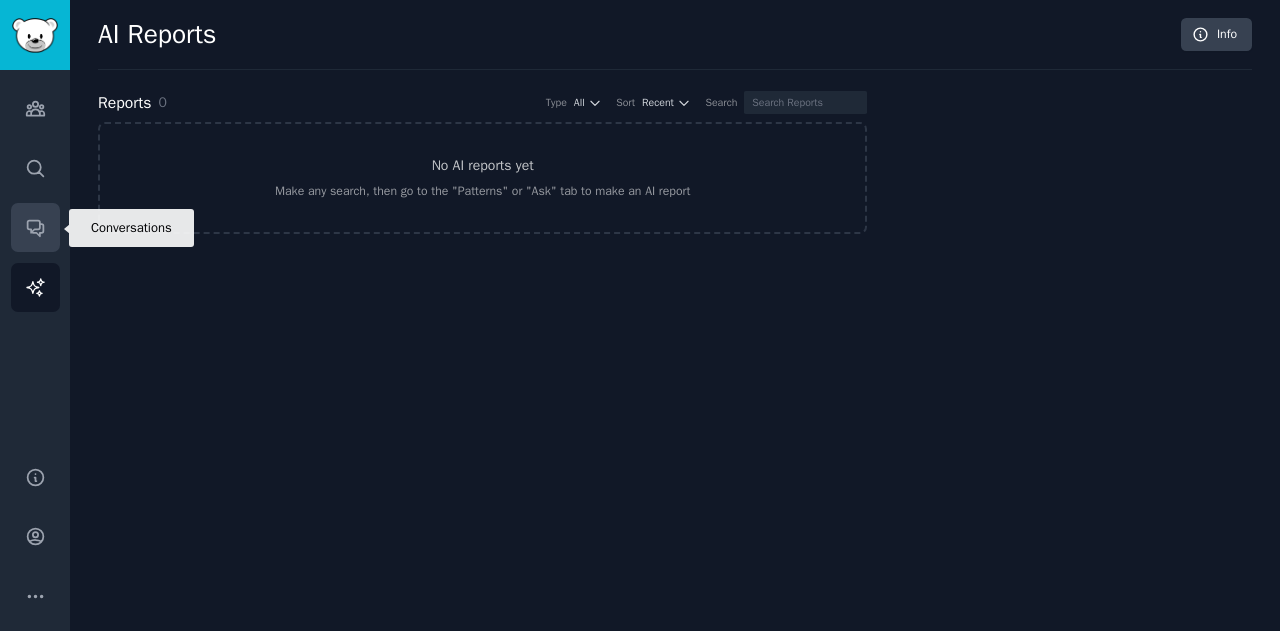 click on "Conversations" at bounding box center (35, 227) 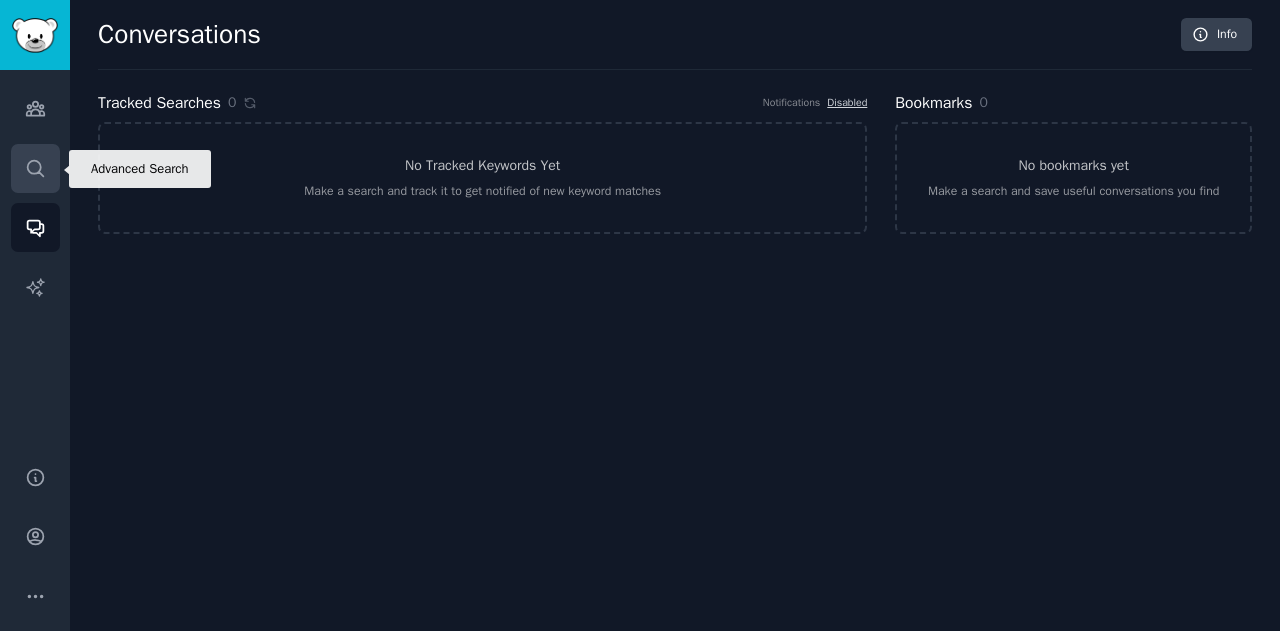 click on "Search" at bounding box center (35, 168) 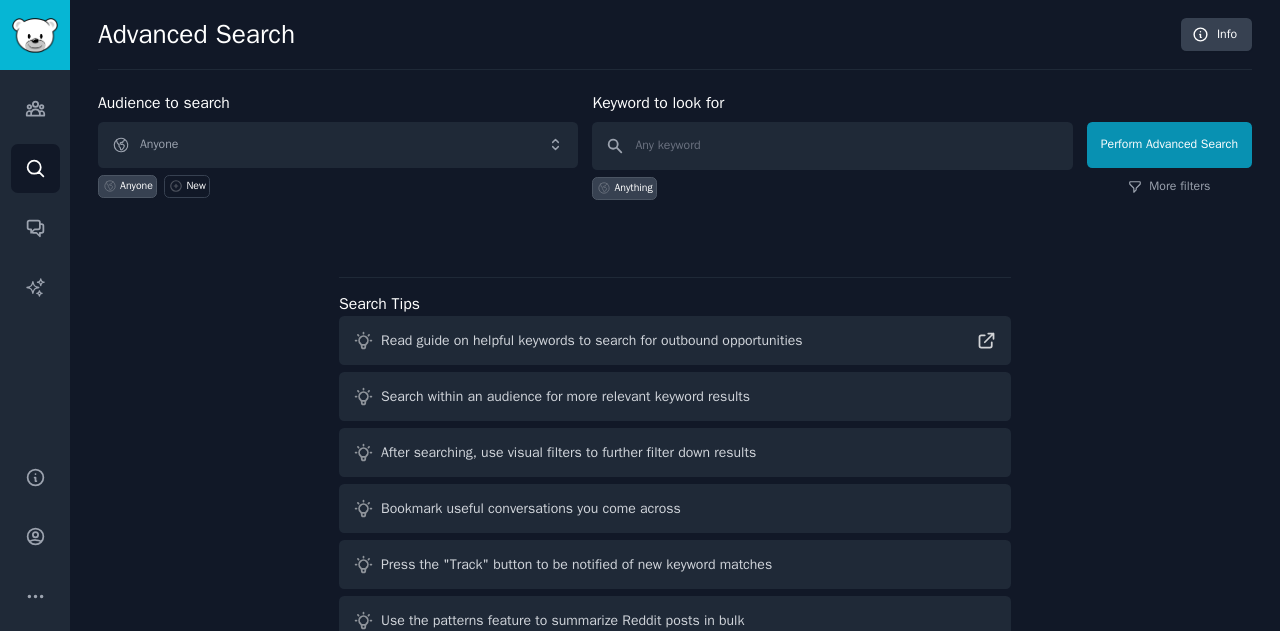 scroll, scrollTop: 46, scrollLeft: 0, axis: vertical 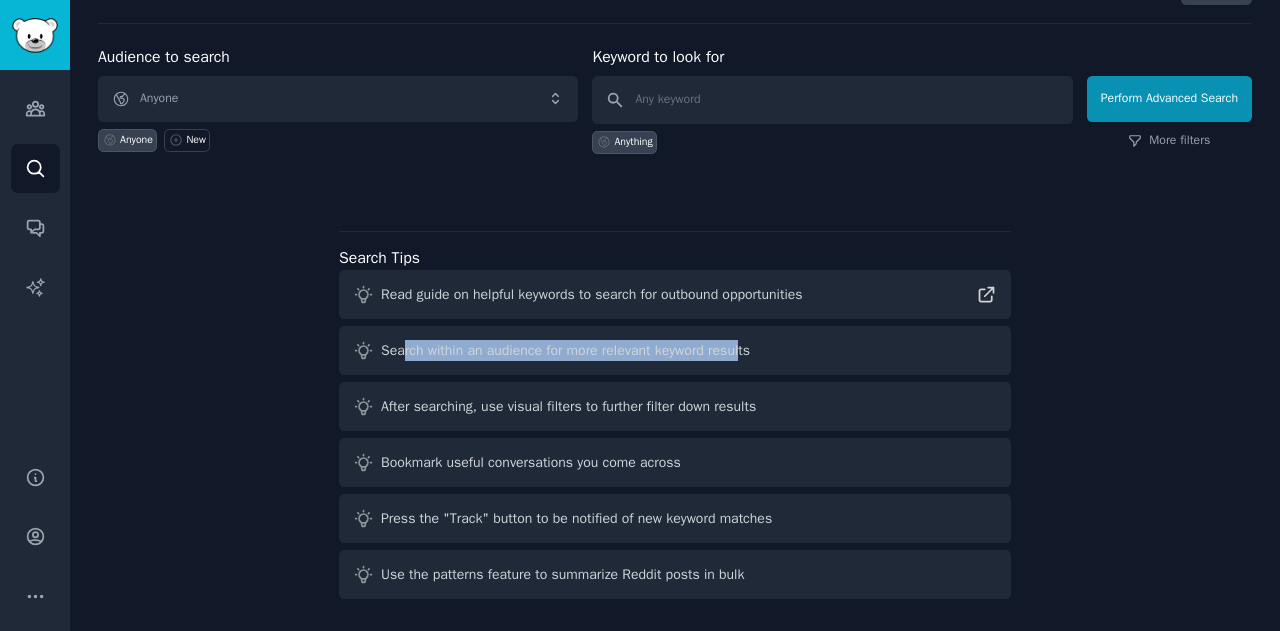drag, startPoint x: 402, startPoint y: 341, endPoint x: 796, endPoint y: 350, distance: 394.10278 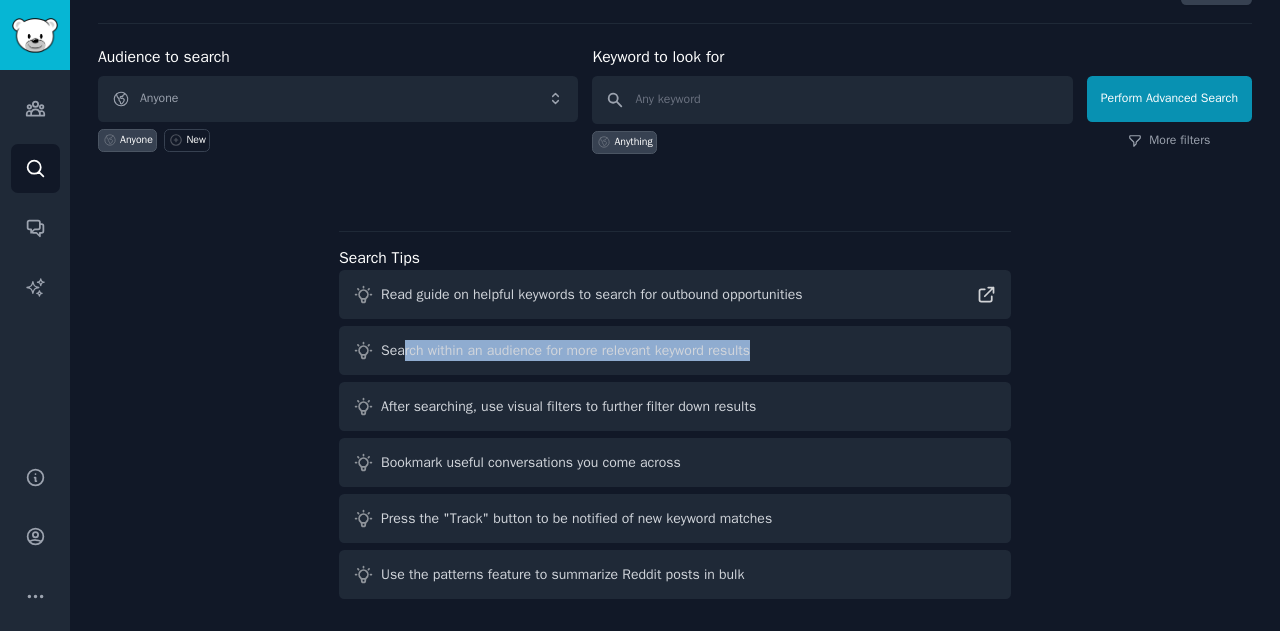 click on "Search within an audience for more relevant keyword results" at bounding box center [675, 350] 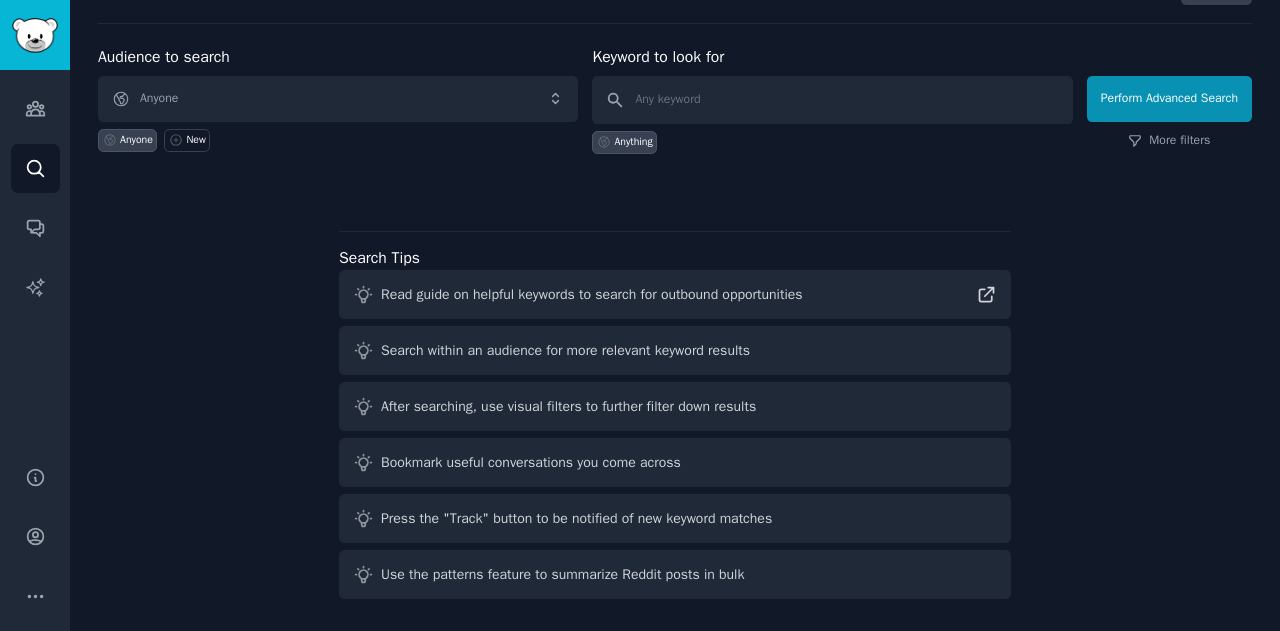 click on "Search within an audience for more relevant keyword results" at bounding box center (675, 350) 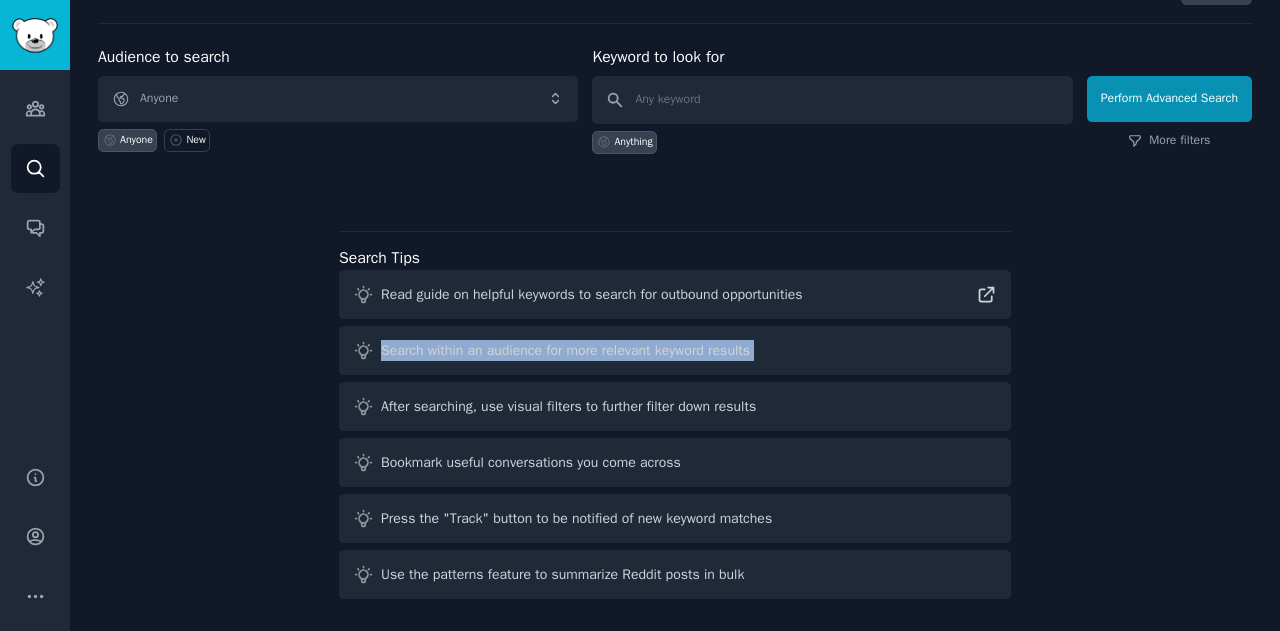click on "Search within an audience for more relevant keyword results" at bounding box center (675, 350) 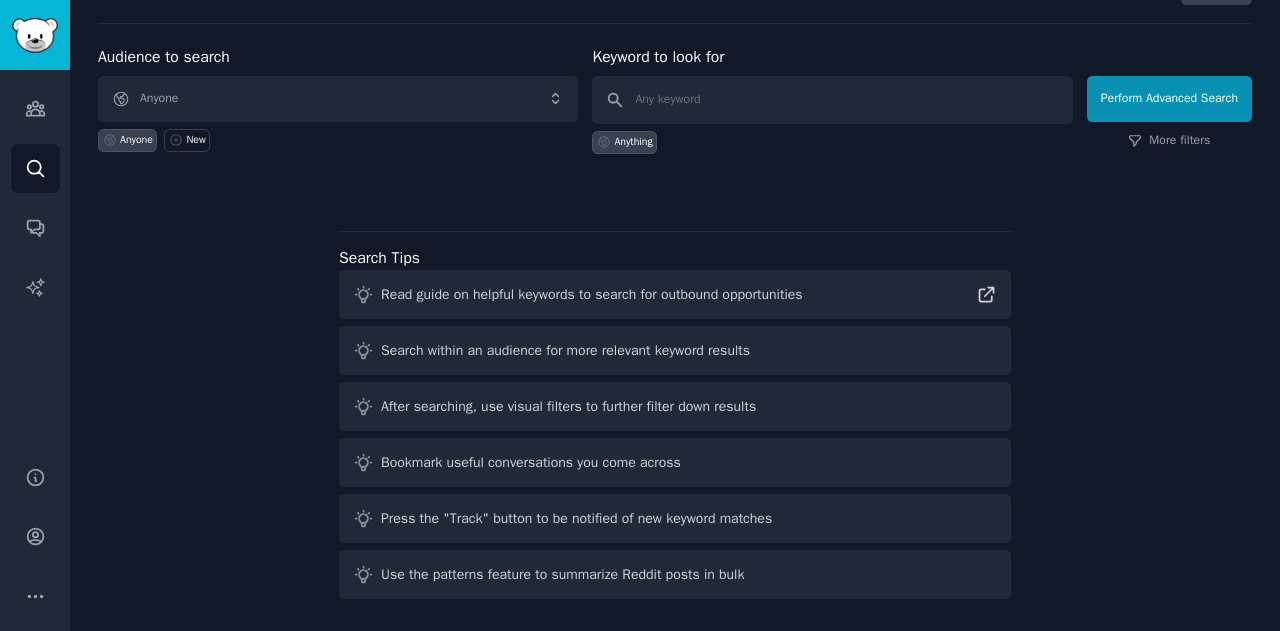 click on "Read guide on helpful keywords to search for outbound opportunities" at bounding box center [592, 294] 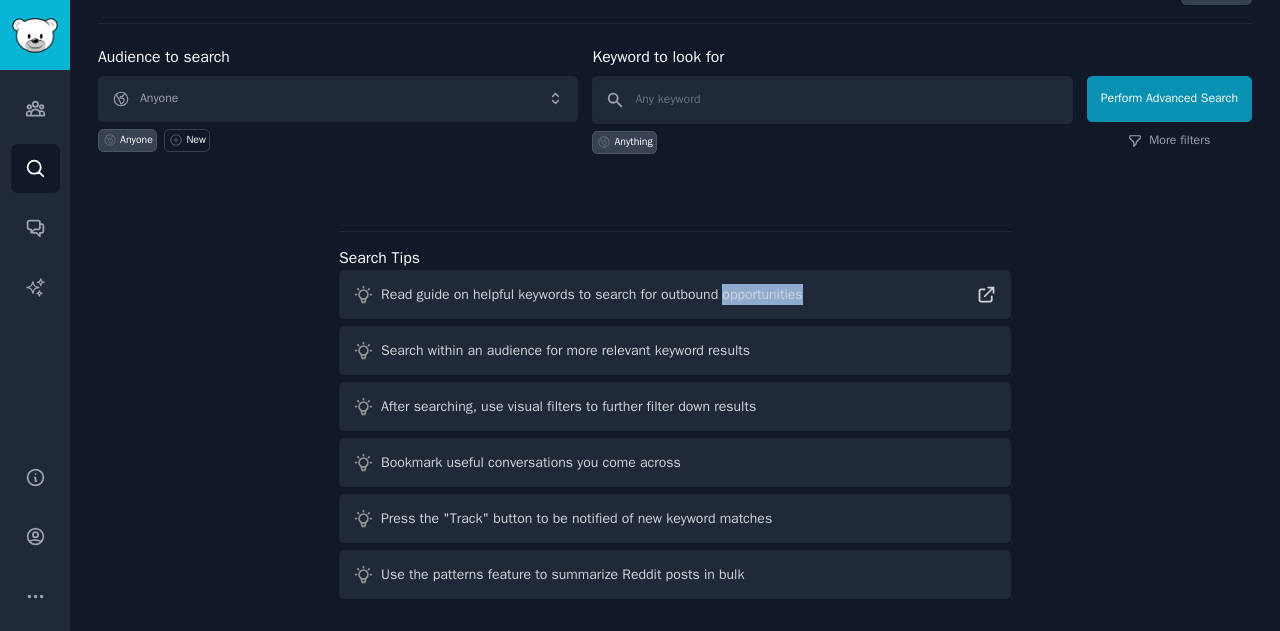 click on "Read guide on helpful keywords to search for outbound opportunities" at bounding box center [592, 294] 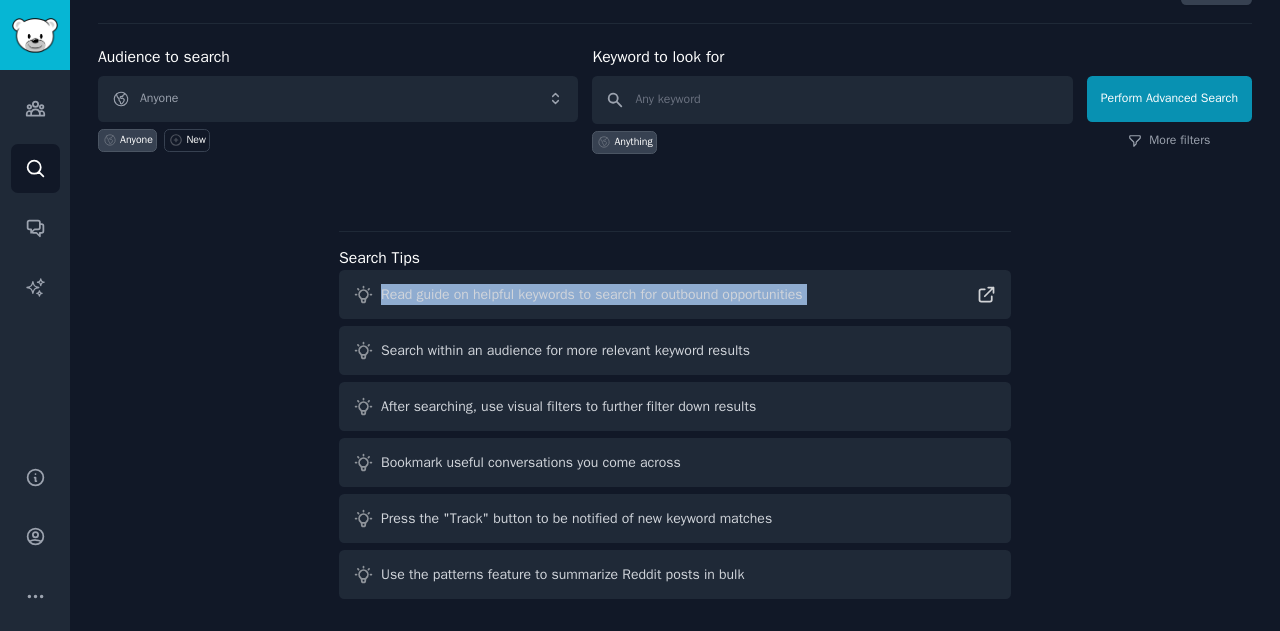 click on "Read guide on helpful keywords to search for outbound opportunities" at bounding box center [592, 294] 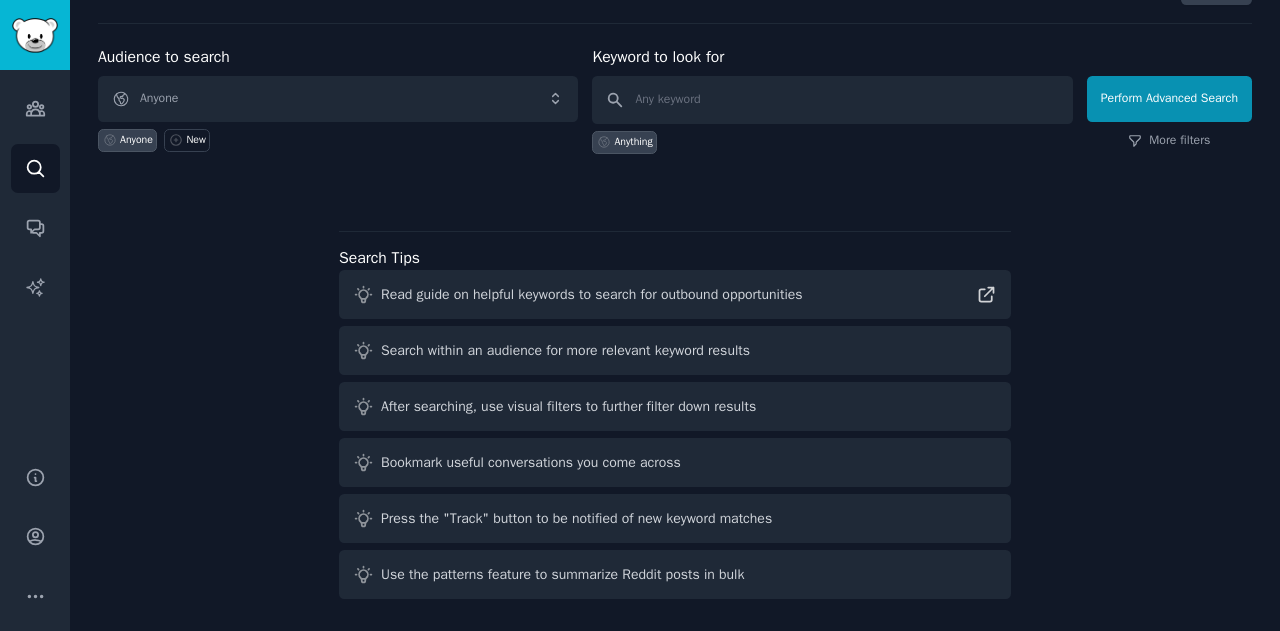 click on "Search within an audience for more relevant keyword results" at bounding box center [675, 350] 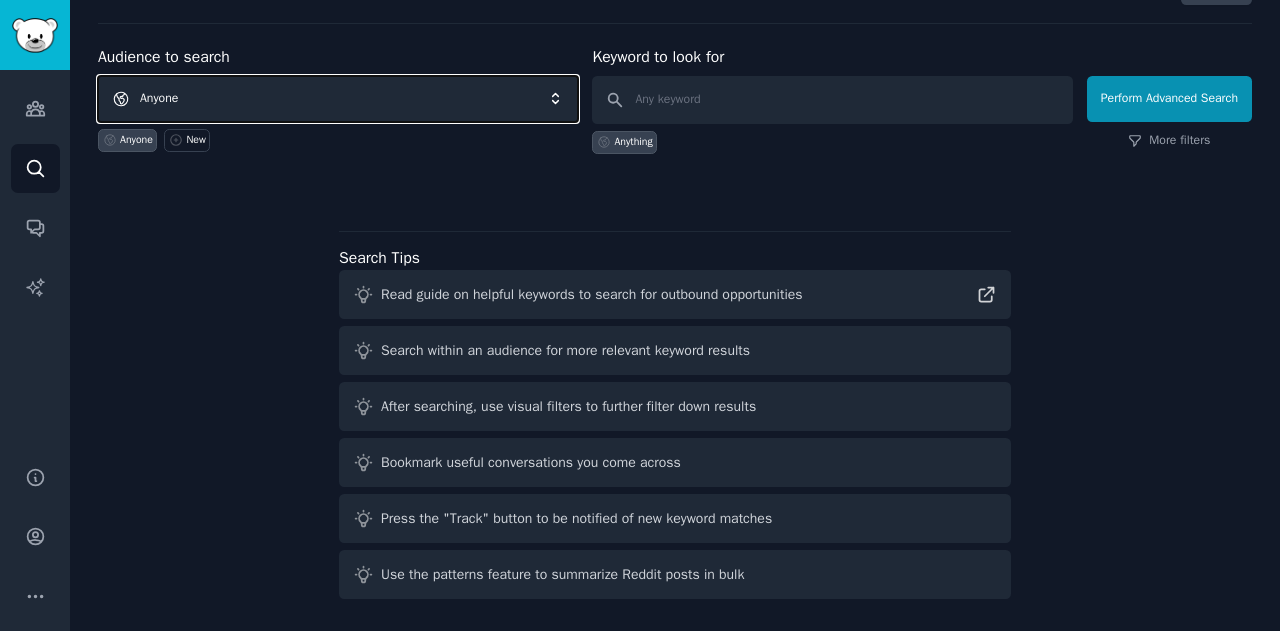 click on "Anyone" at bounding box center (338, 99) 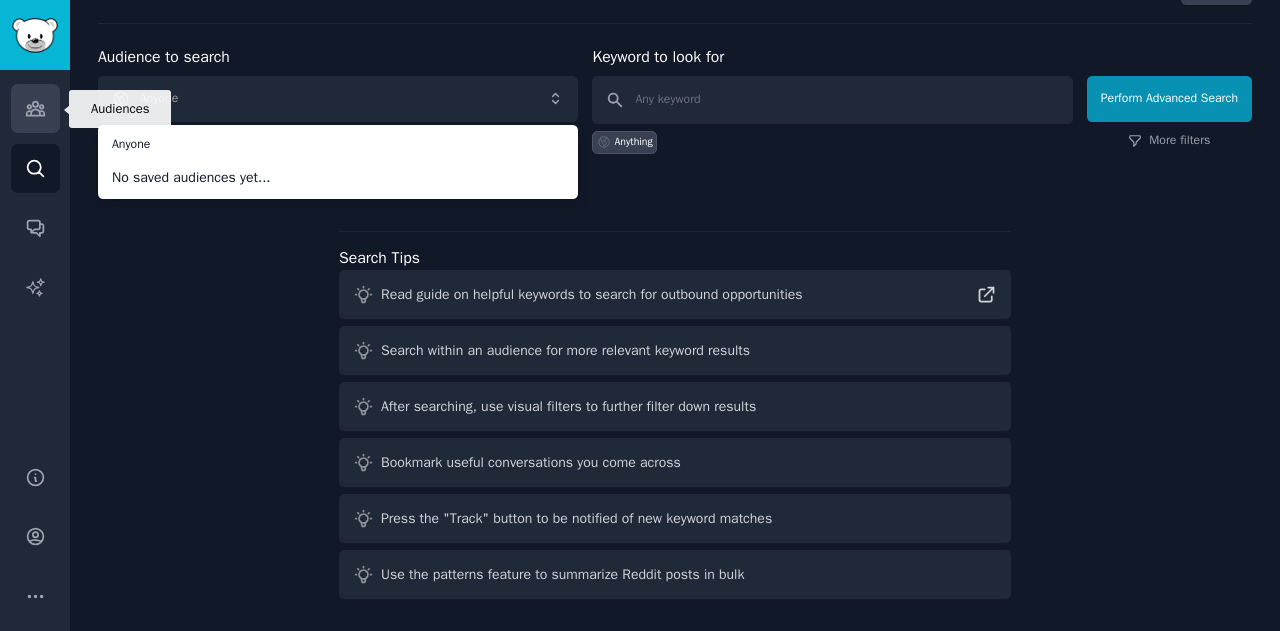 click 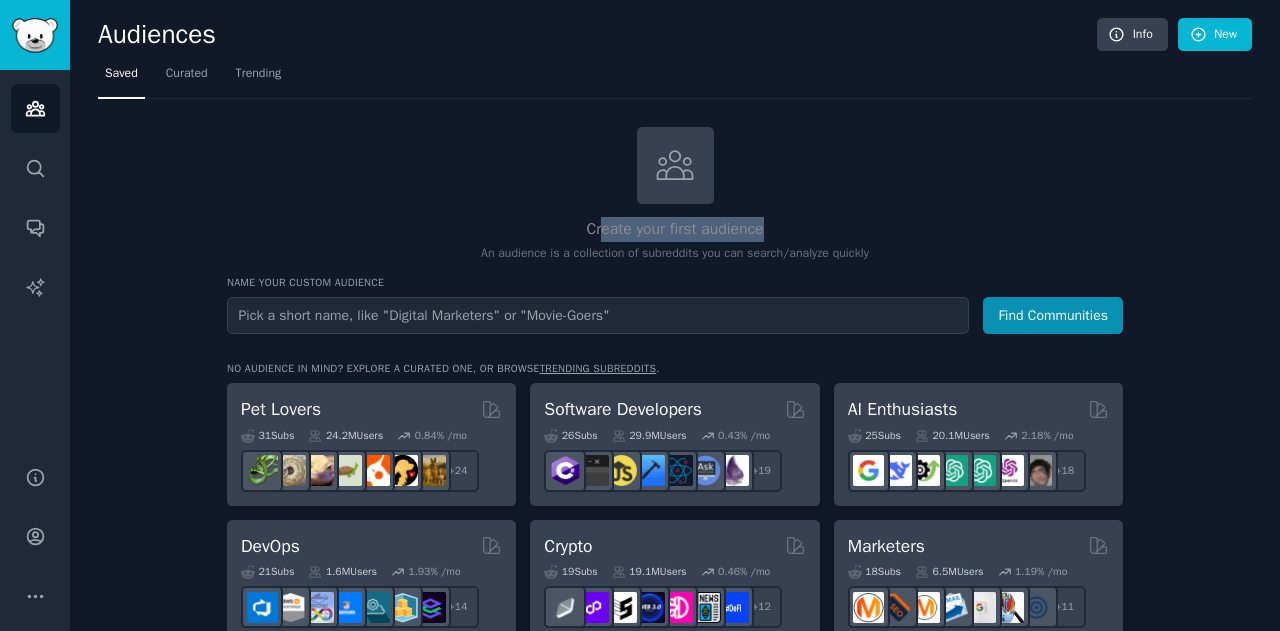 drag, startPoint x: 589, startPoint y: 231, endPoint x: 835, endPoint y: 225, distance: 246.07317 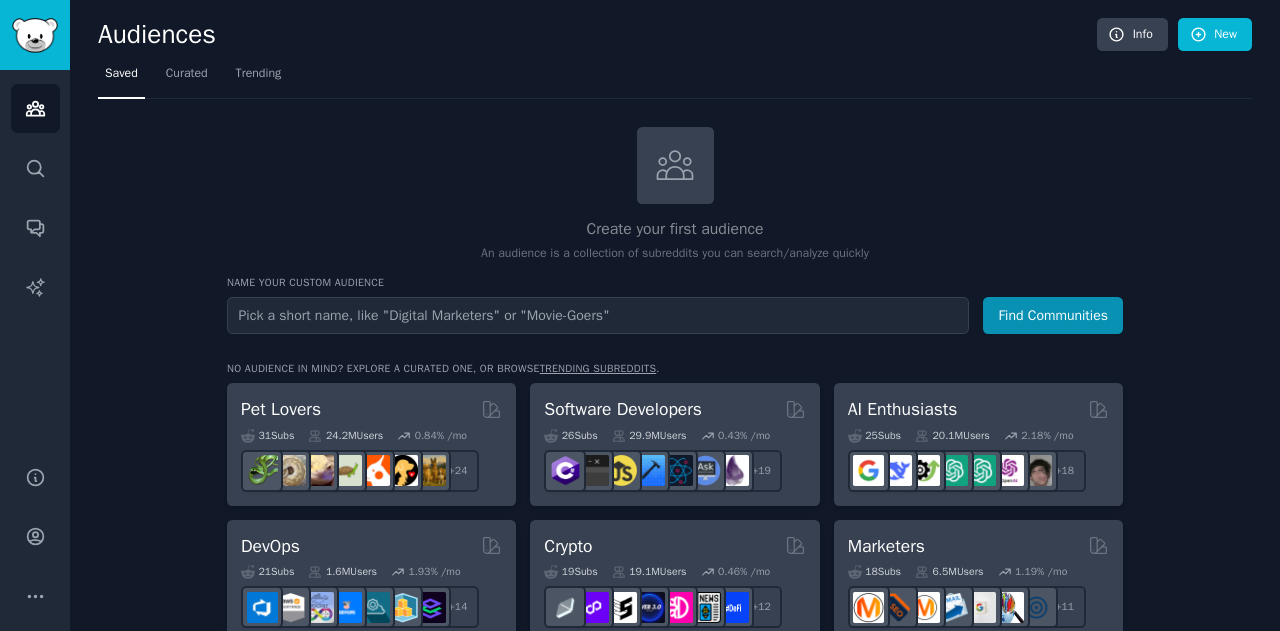 scroll, scrollTop: 200, scrollLeft: 0, axis: vertical 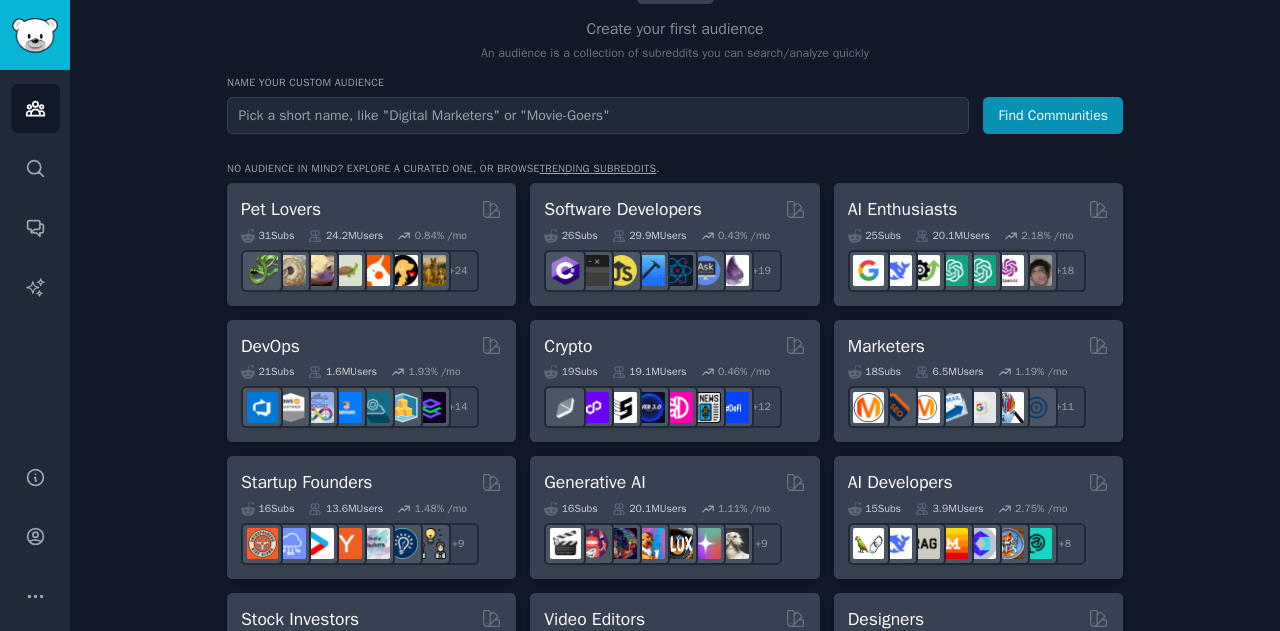 click on "Name your custom audience Audience Name Find Communities" at bounding box center (675, 105) 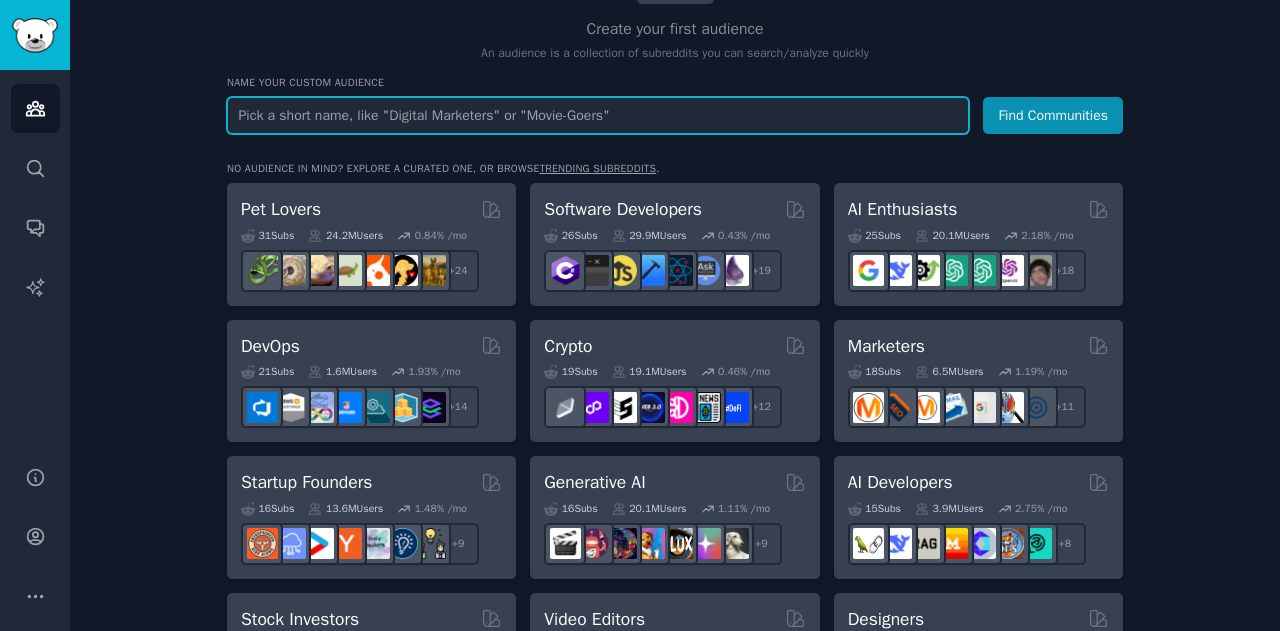 click at bounding box center (598, 115) 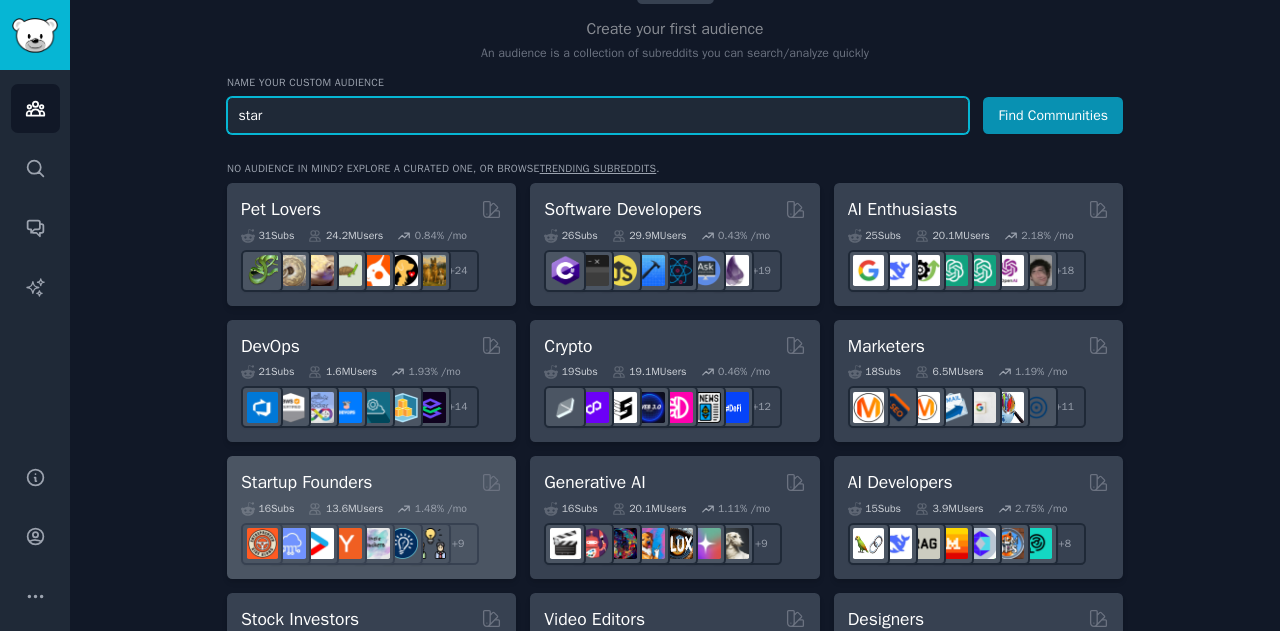 type on "star" 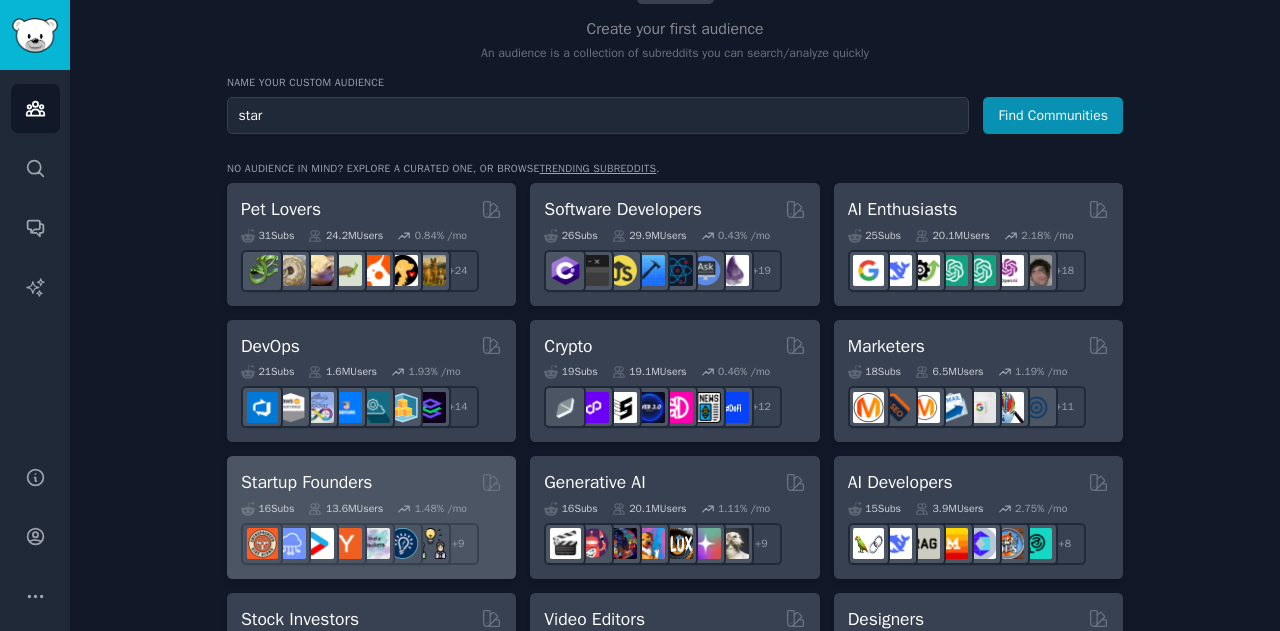 click on "Startup Founders" at bounding box center (306, 482) 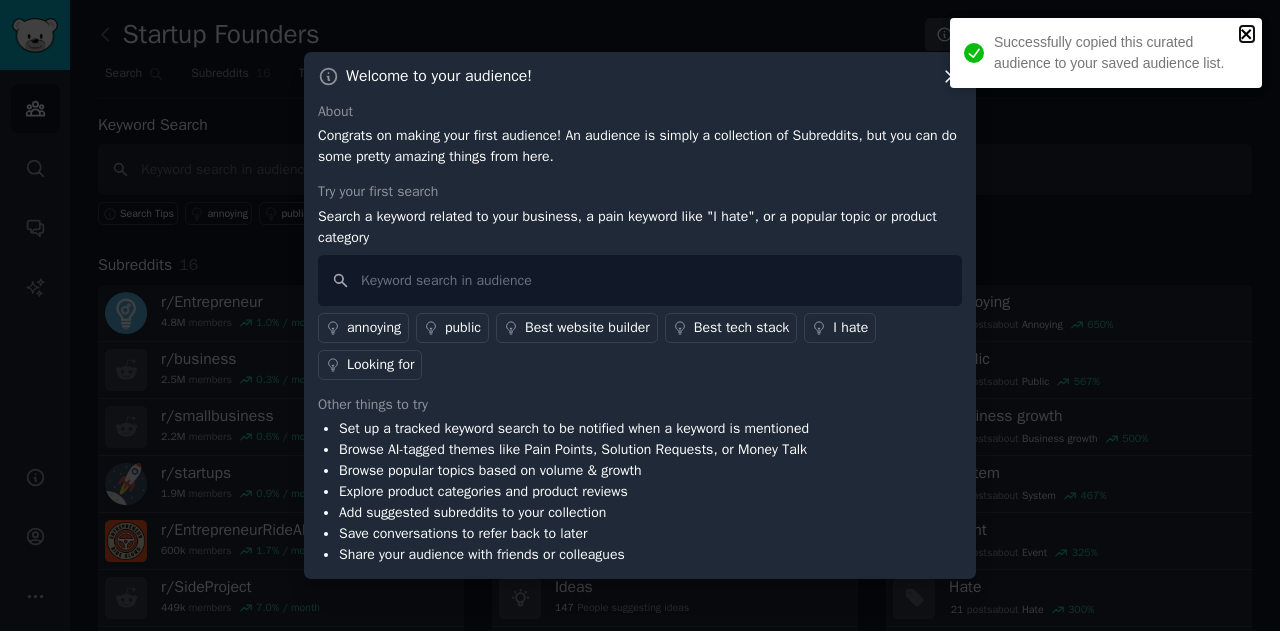 click 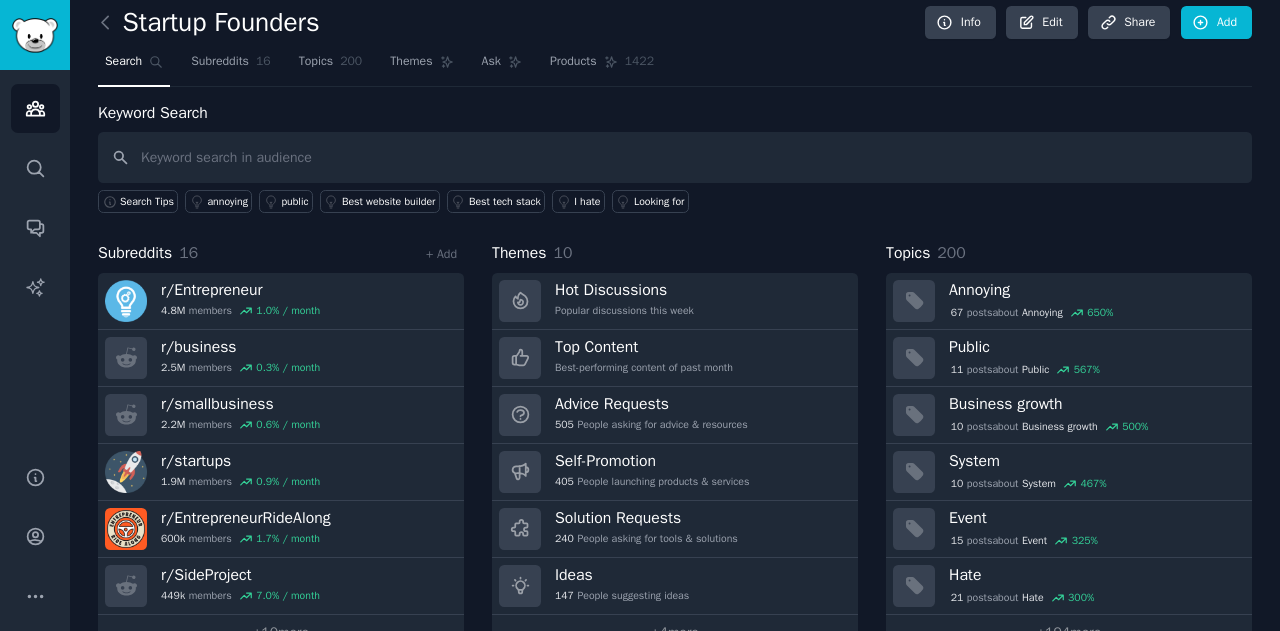 scroll, scrollTop: 0, scrollLeft: 0, axis: both 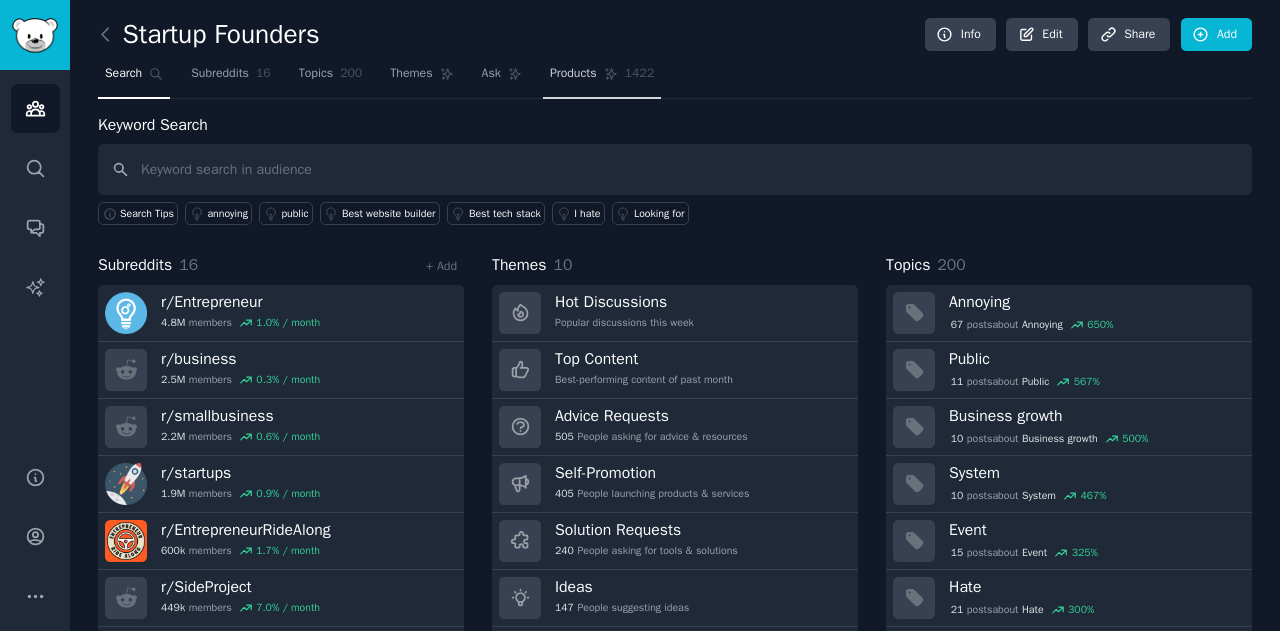 click on "Products" at bounding box center (573, 74) 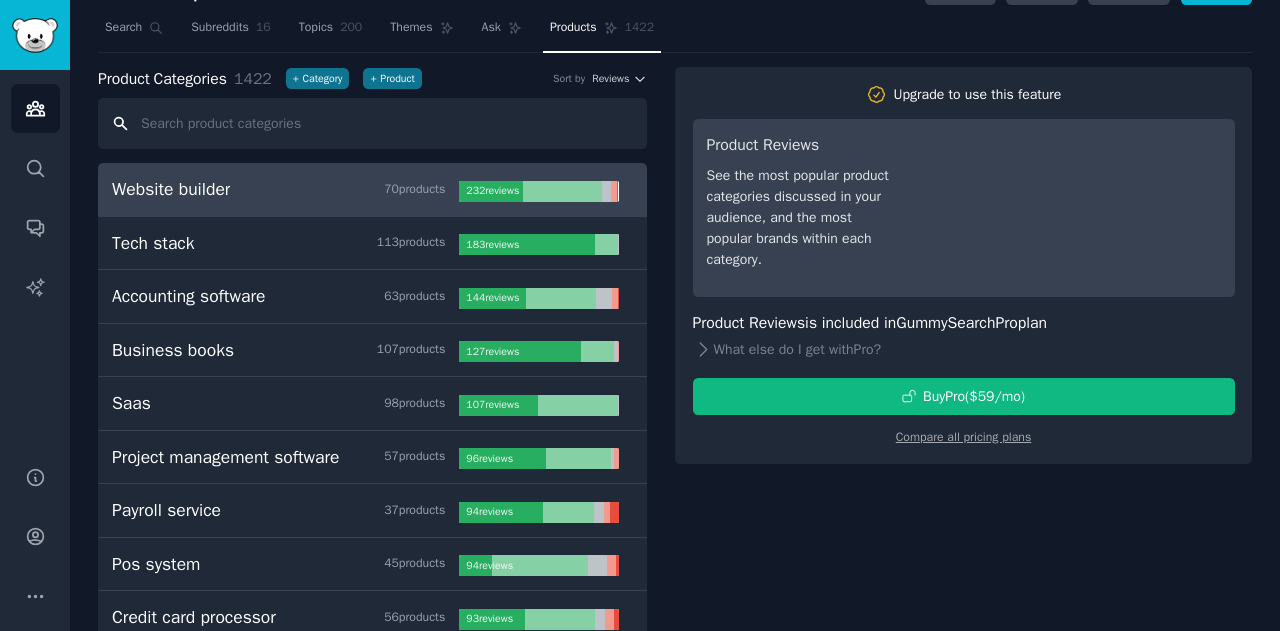 scroll, scrollTop: 0, scrollLeft: 0, axis: both 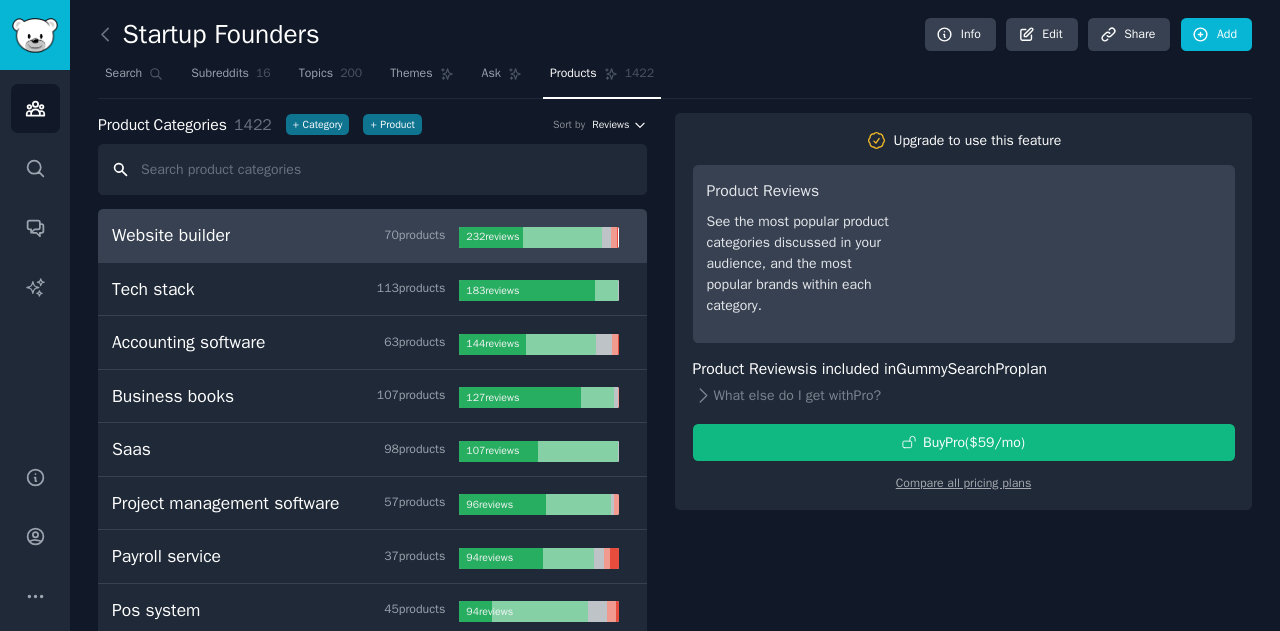 click on "Reviews" at bounding box center (610, 125) 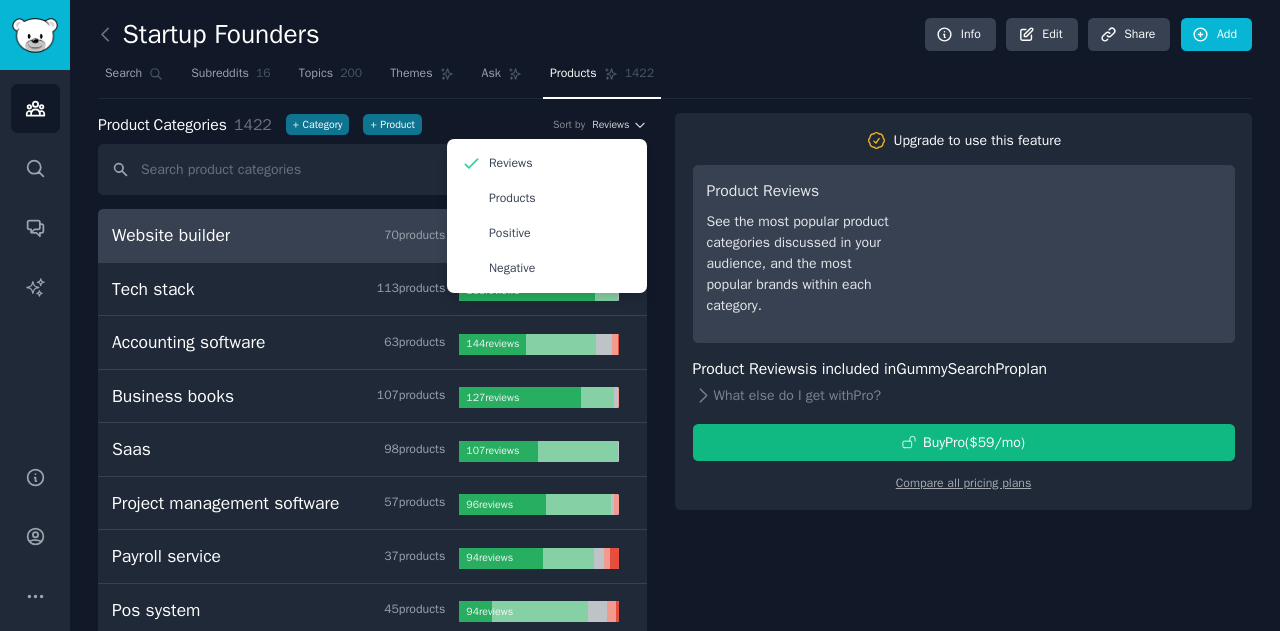 click on "Upgrade to use this feature Product Reviews See the most popular product categories discussed in your audience, and the most popular brands within each category. Product Reviews  is included in  GummySearch  Pro  plan What else do I get with  Pro ? Buy  Pro  ($ 59 /mo ) Compare all pricing plans" at bounding box center (963, 38200) 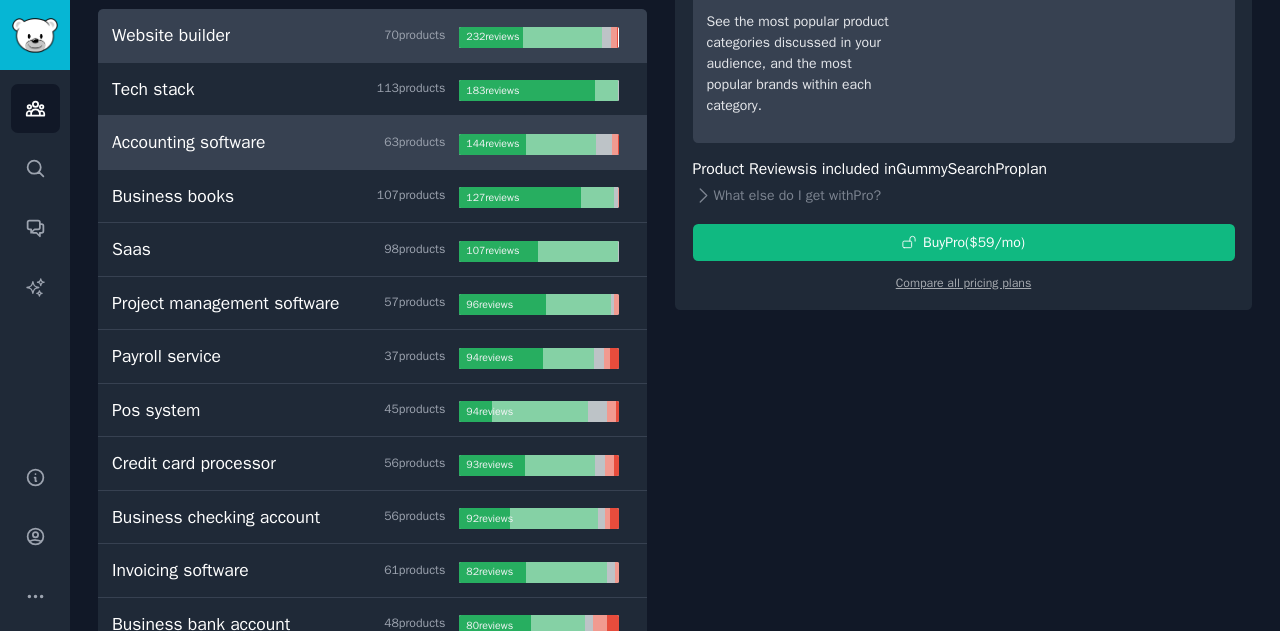 scroll, scrollTop: 0, scrollLeft: 0, axis: both 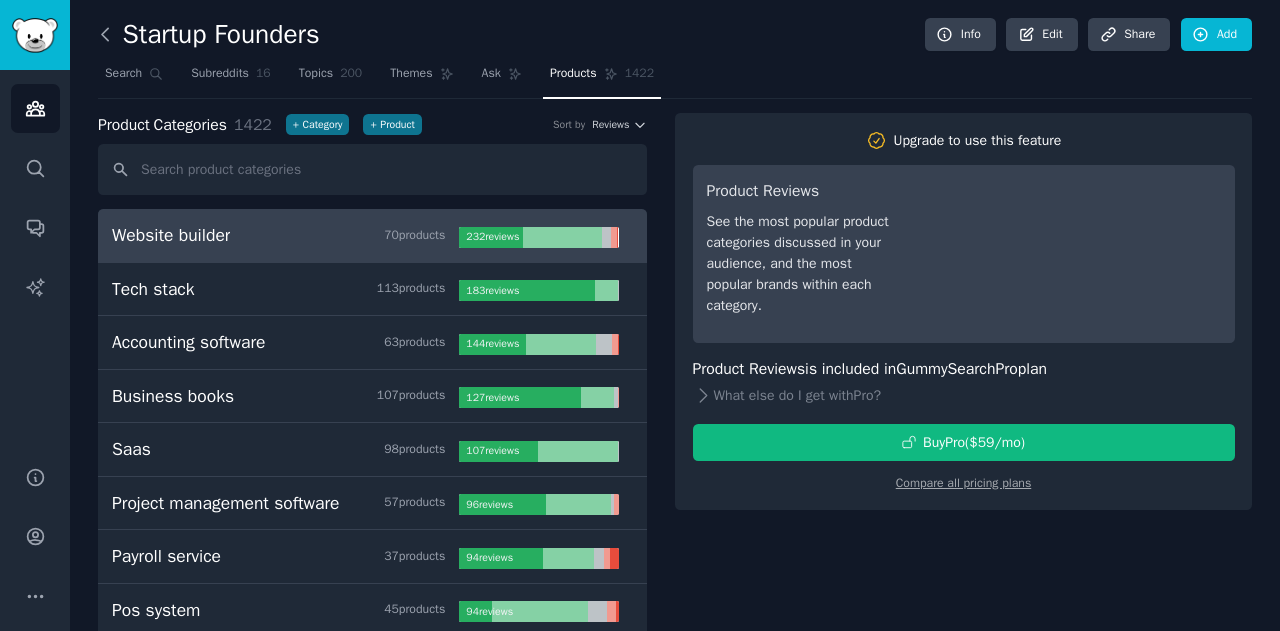 click 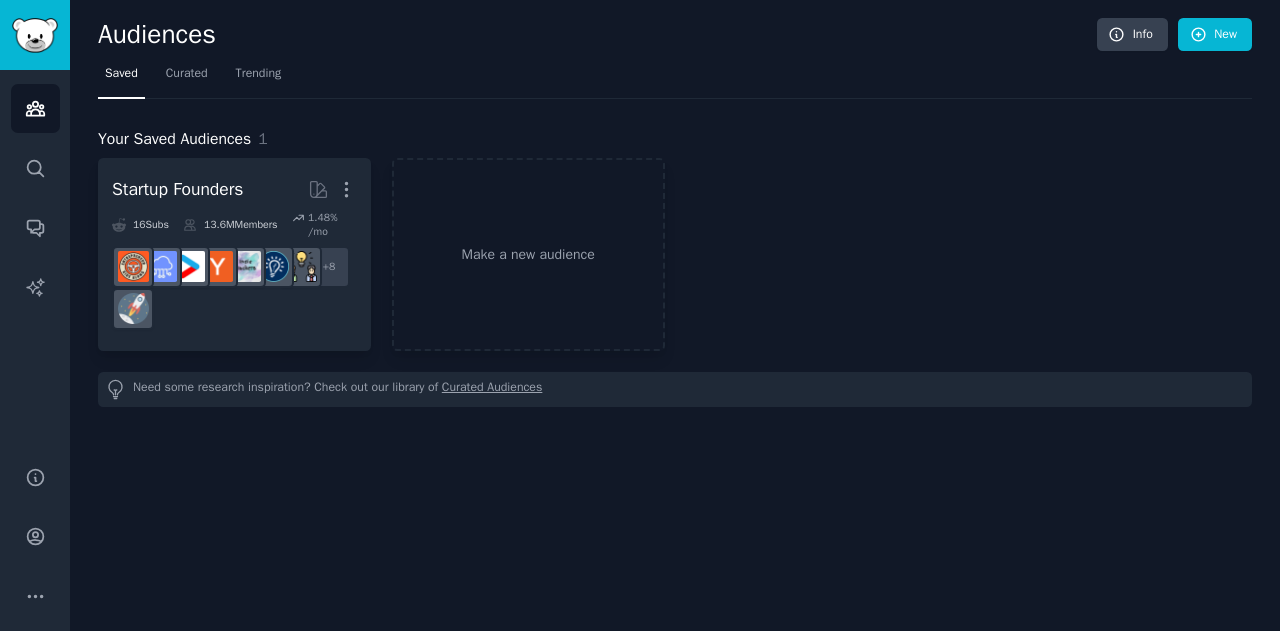 click on "Audiences" at bounding box center (597, 35) 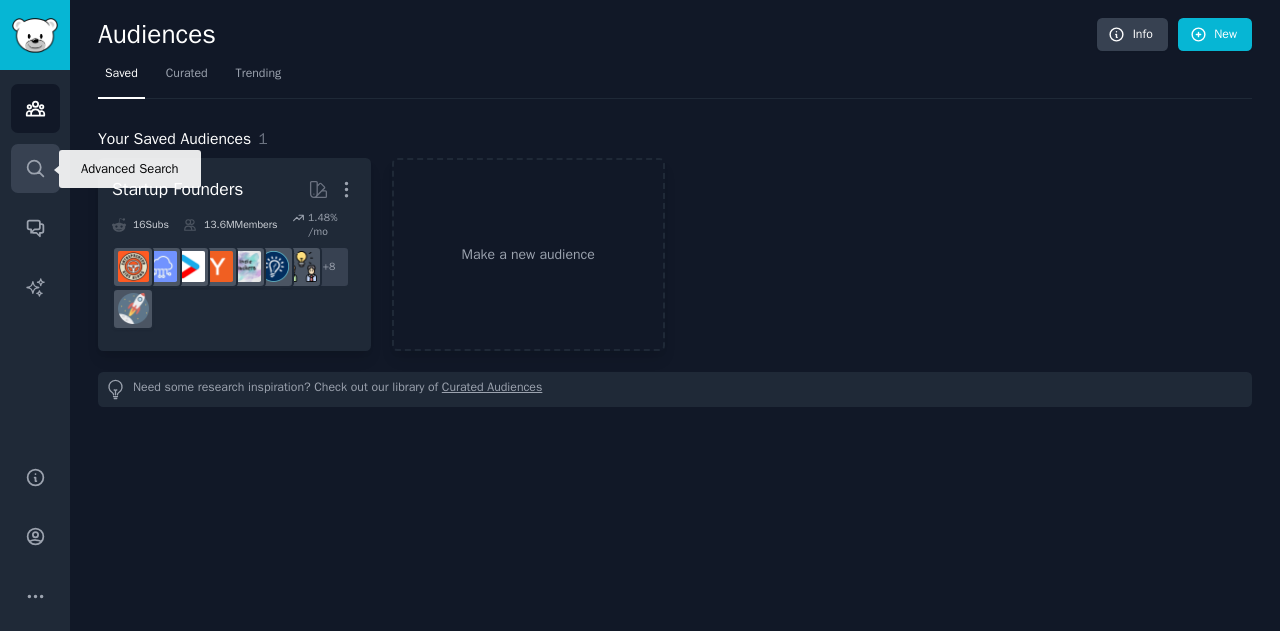 click on "Search" at bounding box center [35, 168] 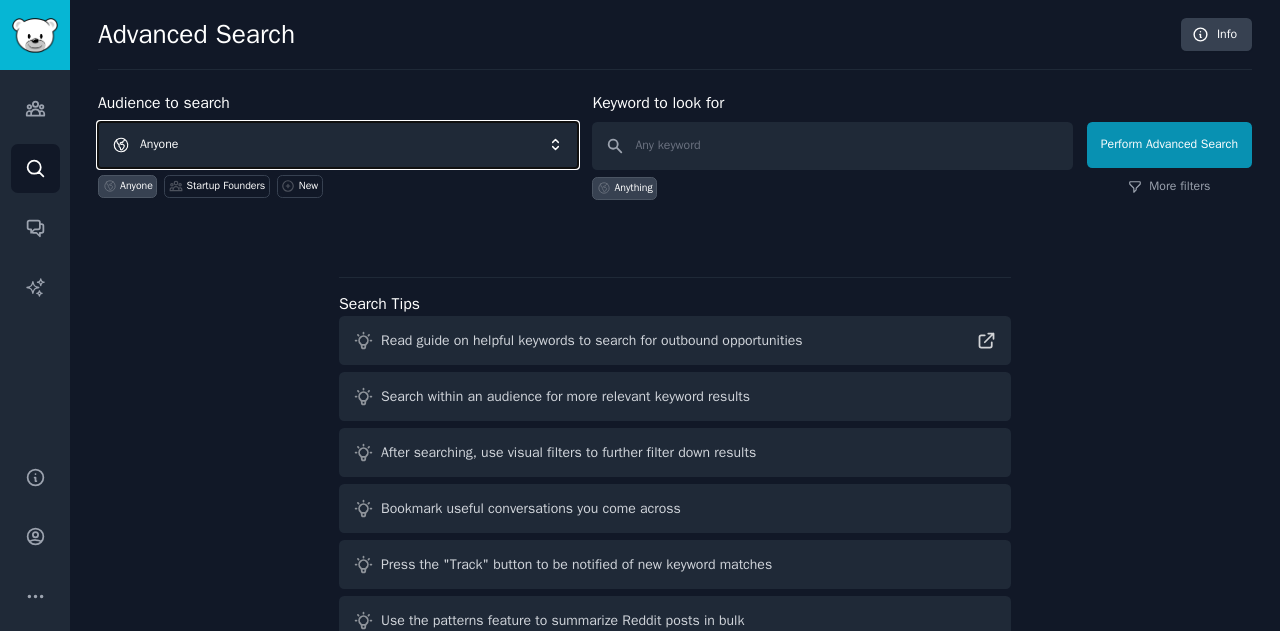 click on "Anyone" at bounding box center (338, 145) 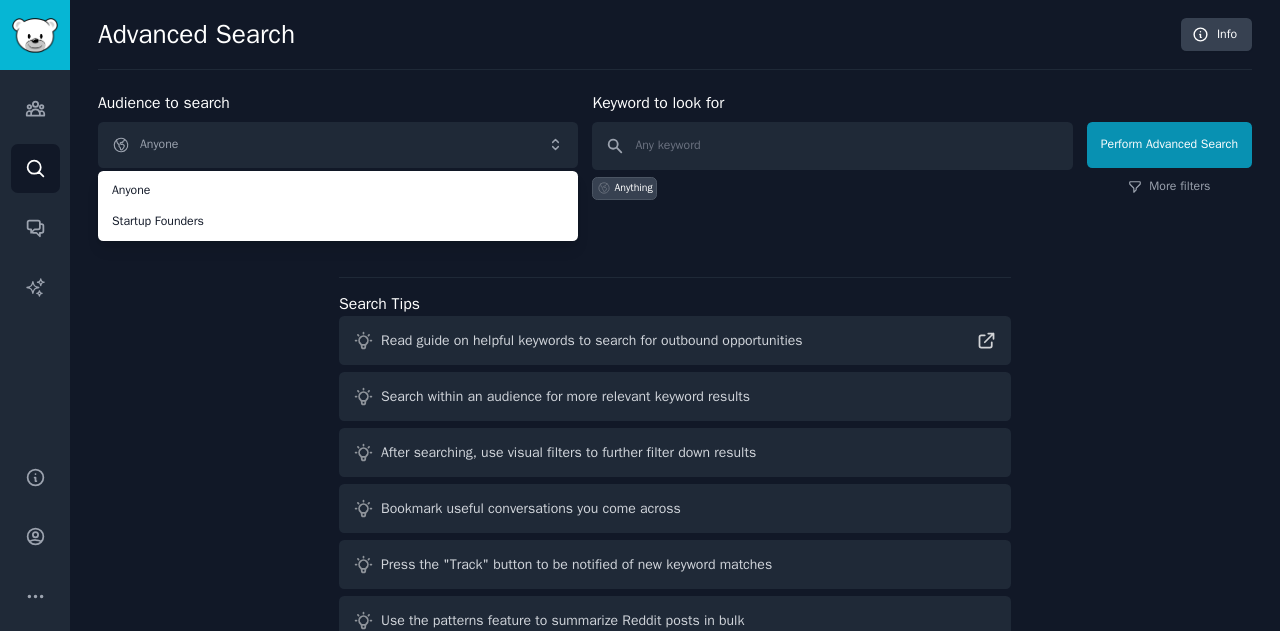 click on "Audience to search Anyone Anyone Startup Founders Anyone Startup Founders New Keyword to look for Anything   Perform Advanced Search More filters Search Tips Read guide on helpful keywords to search for outbound opportunities Search within an audience for more relevant keyword results After searching, use visual filters to further filter down results Bookmark useful conversations you come across Press the "Track" button to be notified of new keyword matches Use the patterns feature to summarize Reddit posts in bulk" at bounding box center (675, 372) 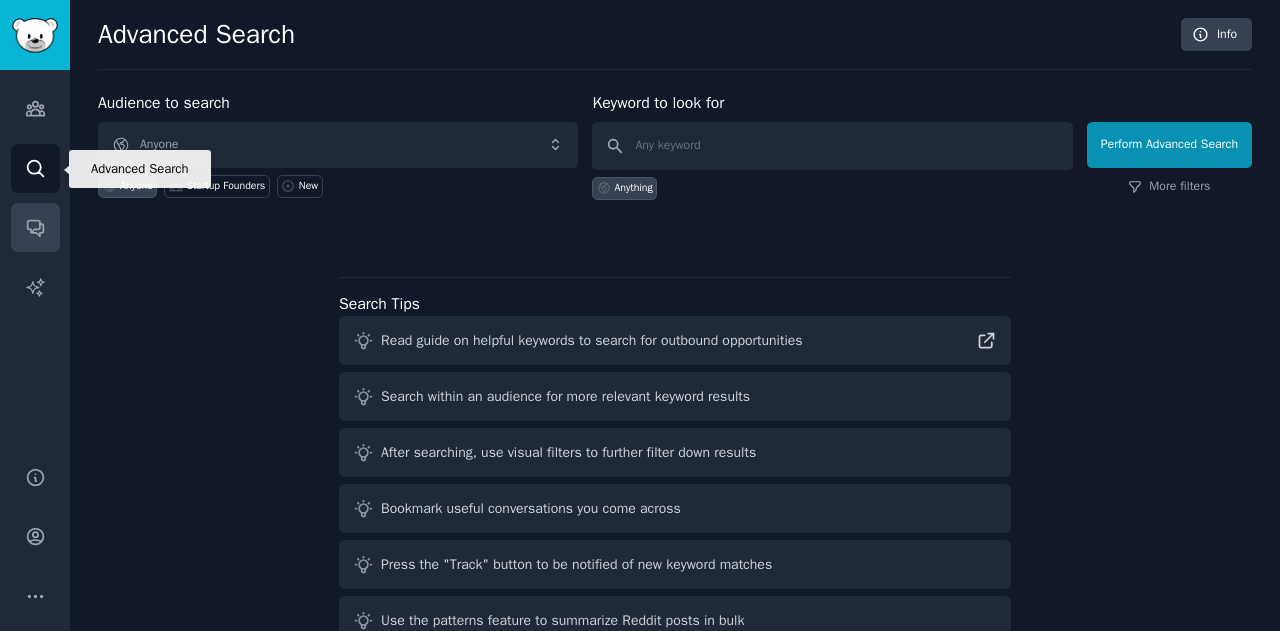 click 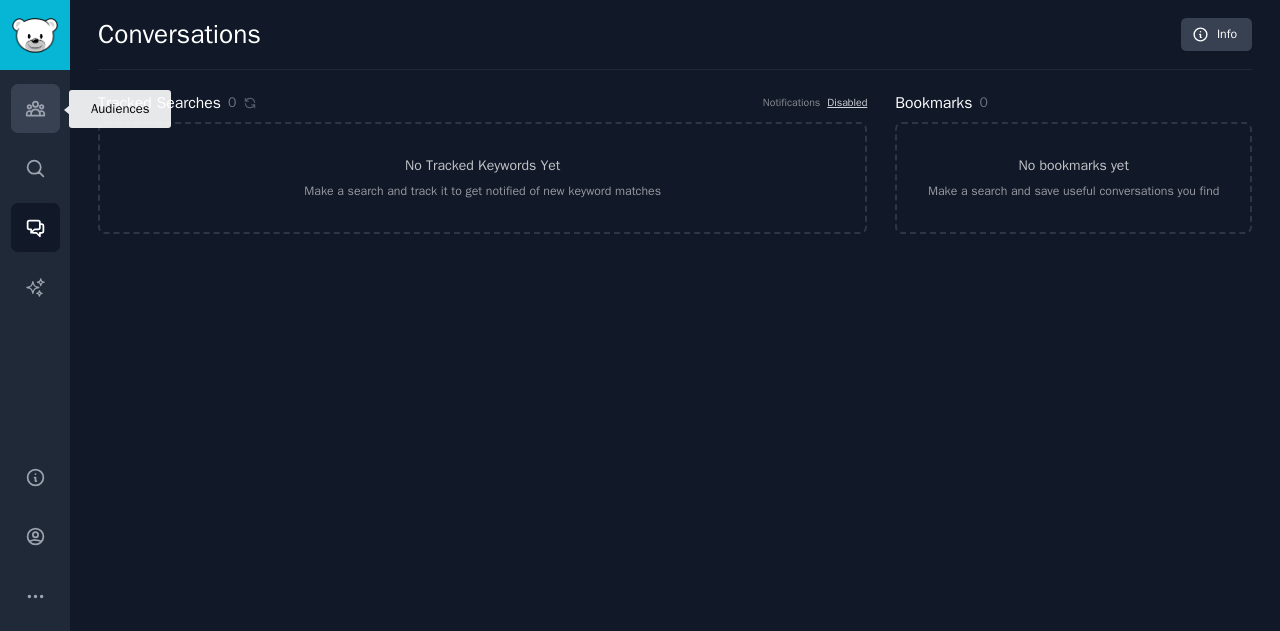 click on "Audiences" at bounding box center [35, 108] 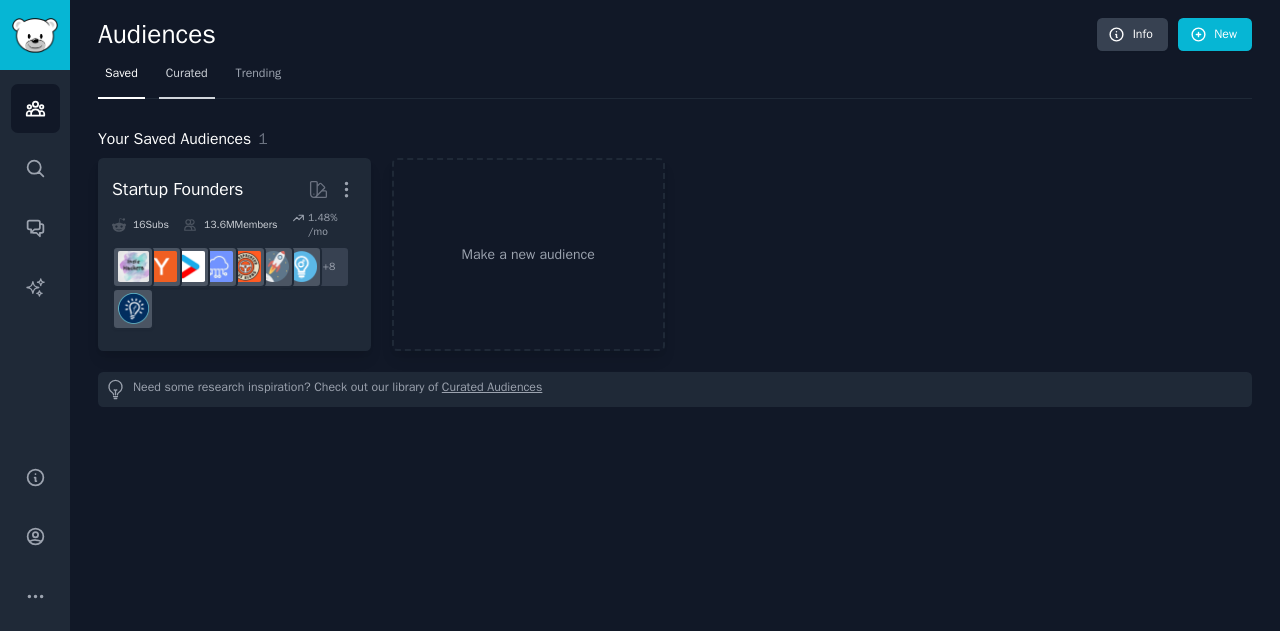 click on "Curated" at bounding box center (187, 74) 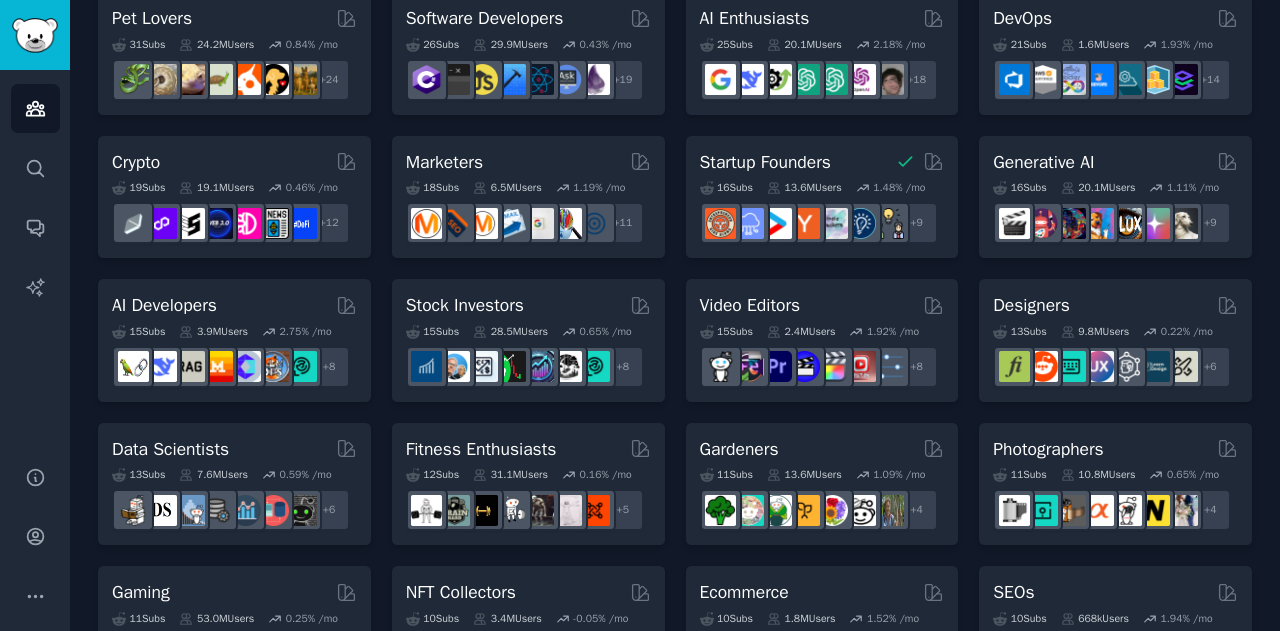 scroll, scrollTop: 0, scrollLeft: 0, axis: both 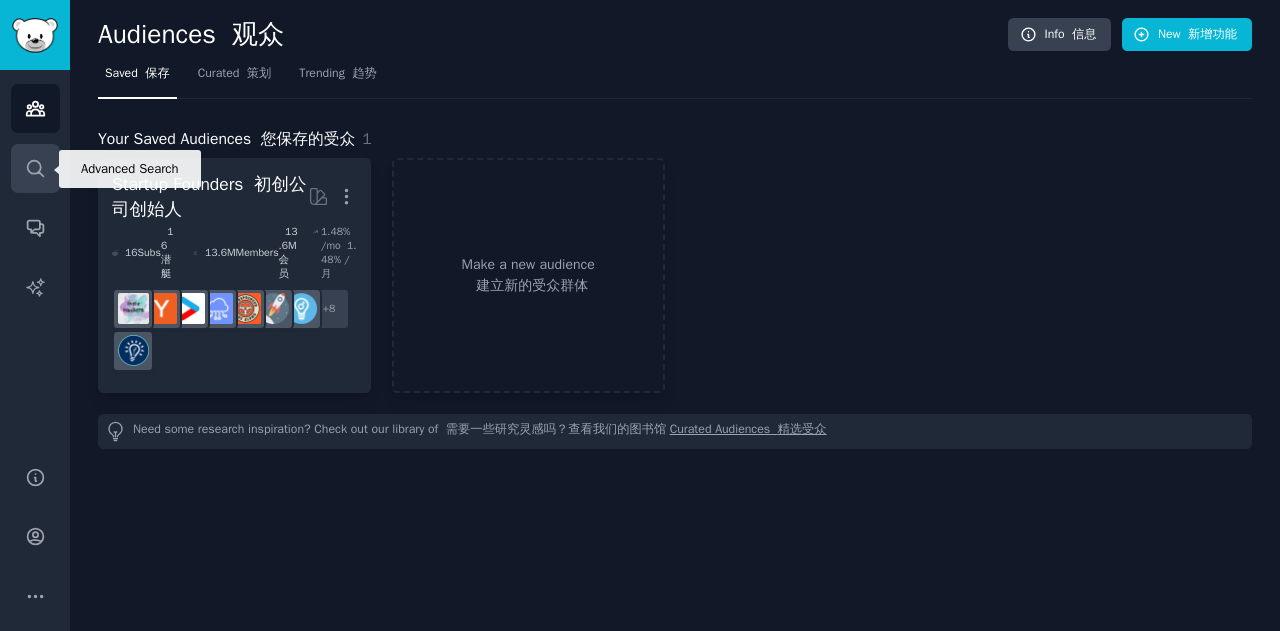 click 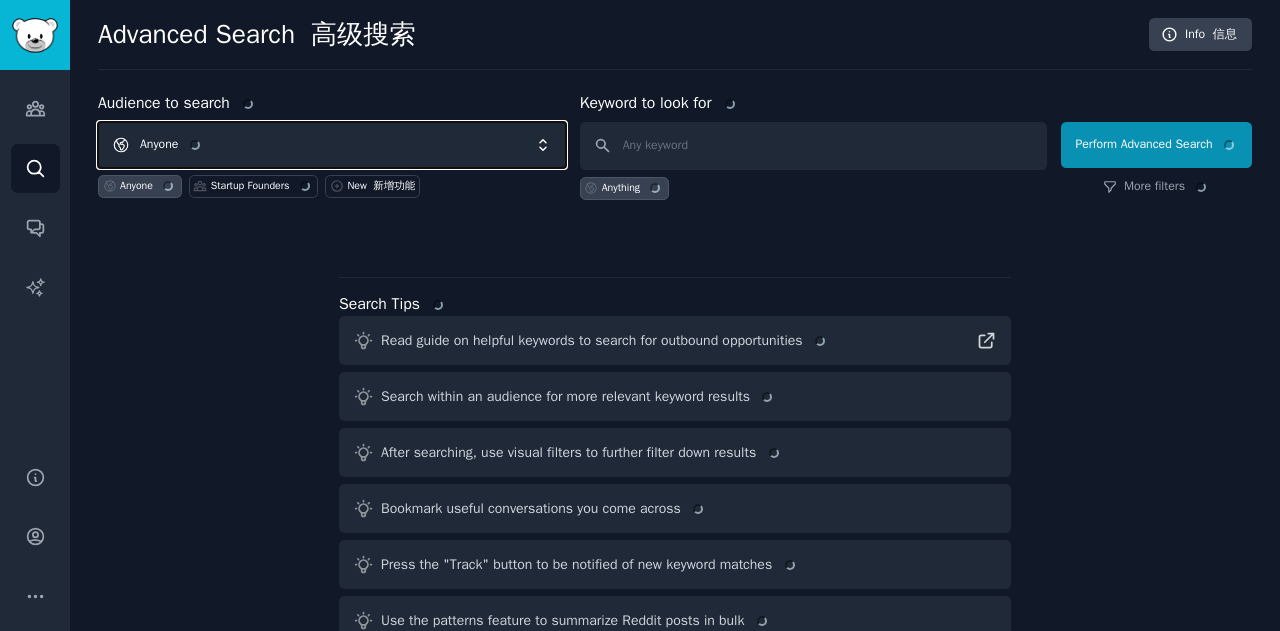 click on "Anyone" at bounding box center (332, 145) 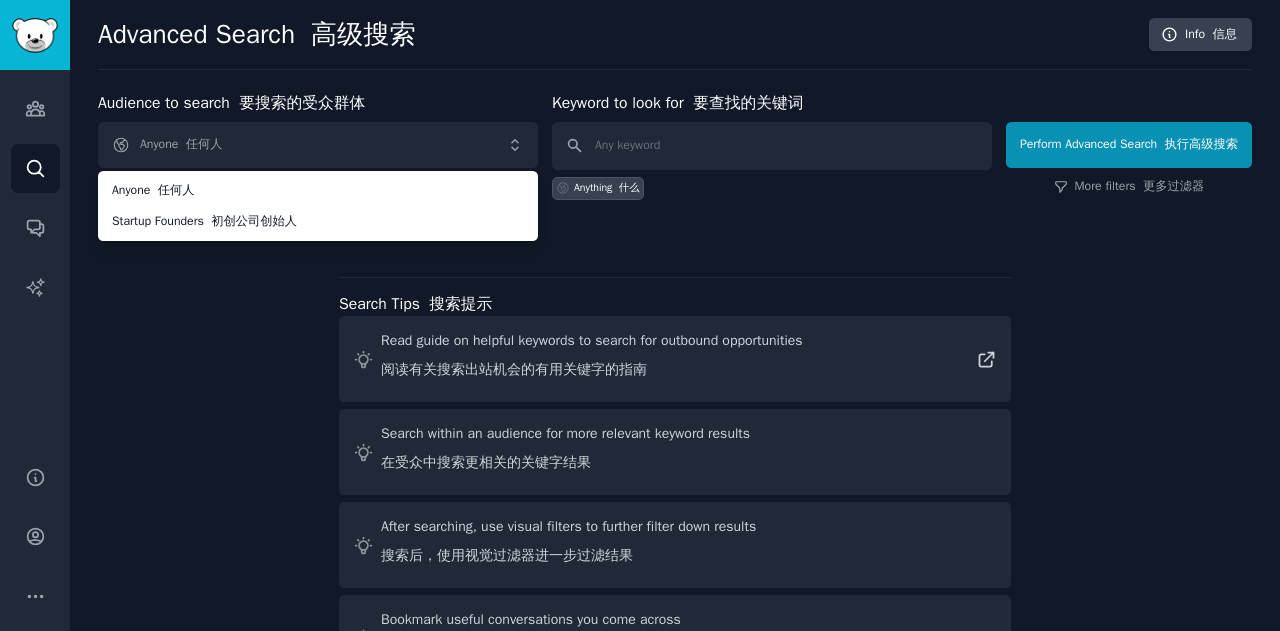 click on "Audience to search    要搜索的受众群体 Anyone    任何人 Anyone    任何人 Startup Founders    初创公司创始人 Anyone    任何人 Startup Founders    初创公司创始人 New    新增功能 Keyword to look for    要查找的关键词 Anything    什么   Perform Advanced Search    执行高级搜索 More filters    更多过滤器 Search Tips    搜索提示 Read guide on helpful keywords to search for outbound opportunities 阅读有关搜索出站机会的有用关键字的指南 Search within an audience for more relevant keyword results 在受众中搜索更相关的关键字结果 After searching, use visual filters to further filter down results 搜索后，使用视觉过滤器进一步过滤结果 Bookmark useful conversations you come across 为您遇到的有用对话添加书签 Press the "Track" button to be notified of new keyword matches 按“跟踪”按钮以收到新的关键字匹配通知 使用模式功能批量总结 Reddit 帖子" at bounding box center [675, 483] 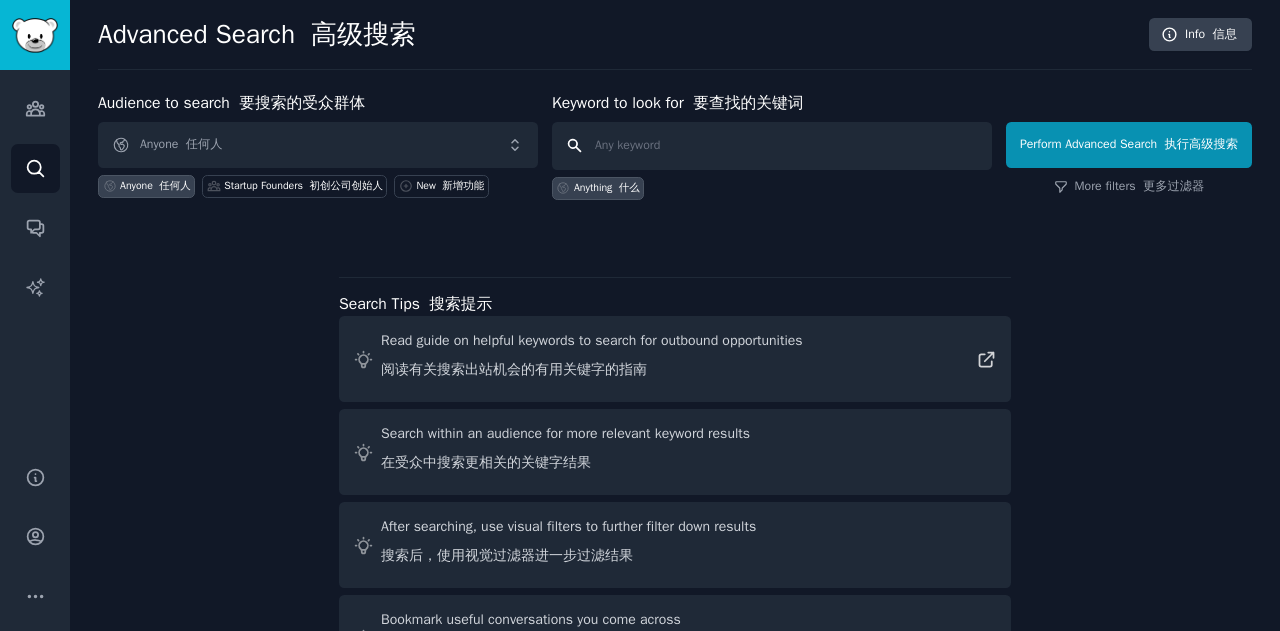 click at bounding box center (772, 146) 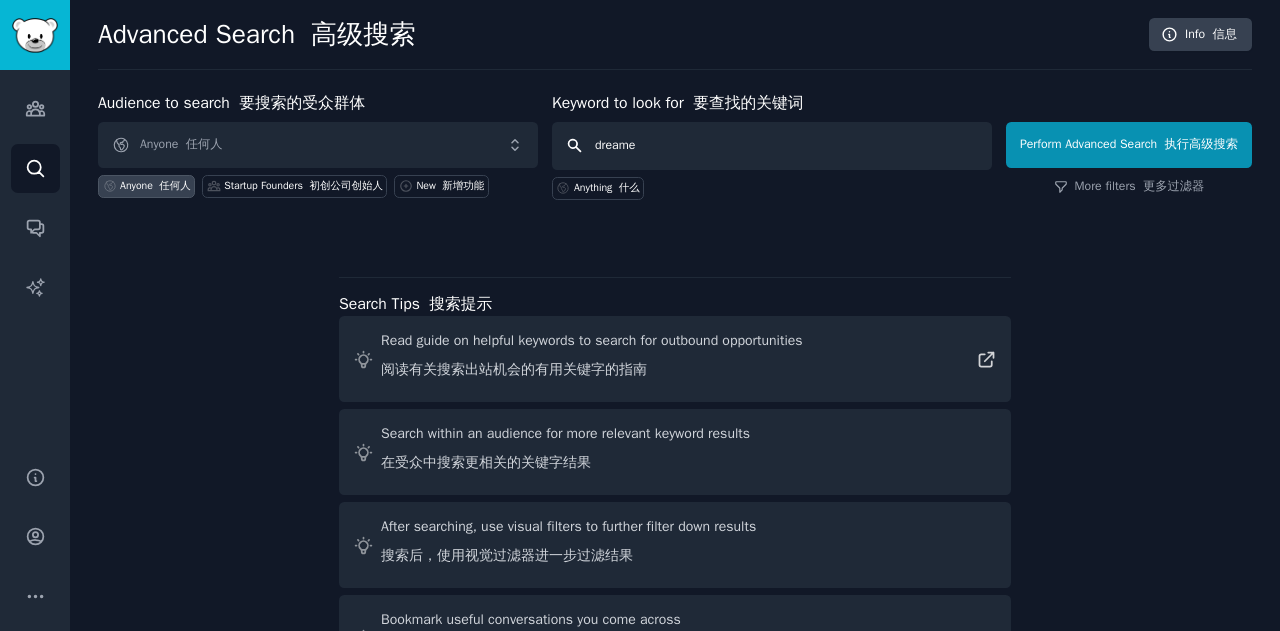 click on "dreame" at bounding box center [772, 146] 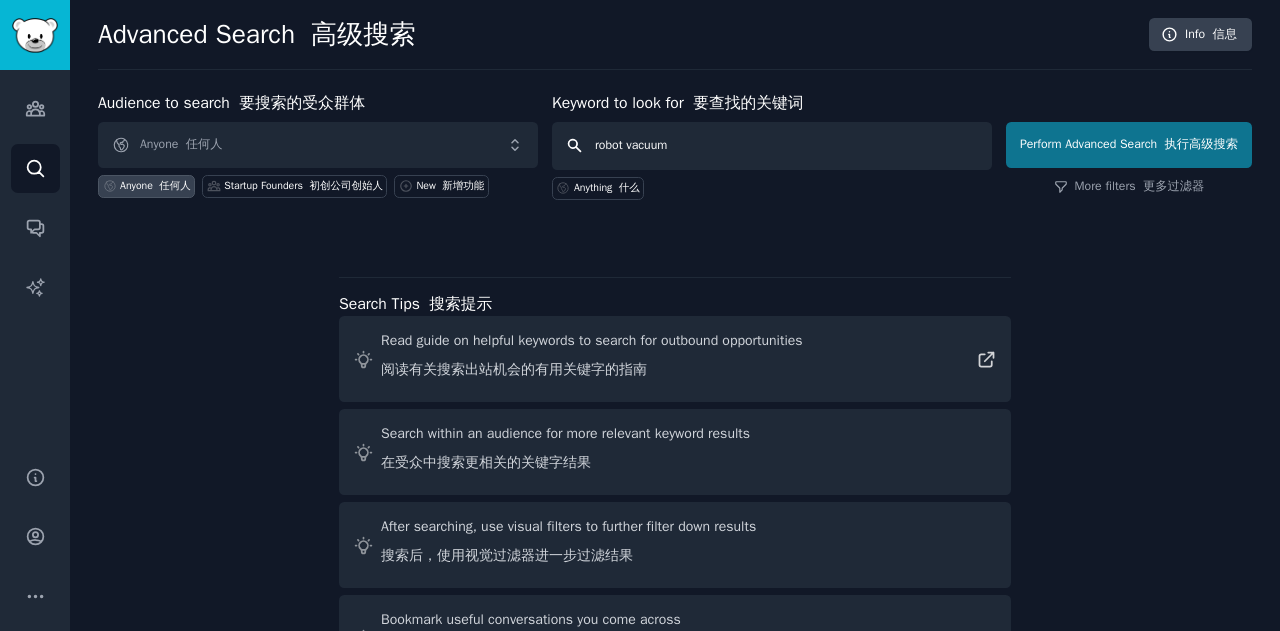 type on "robot vacuum" 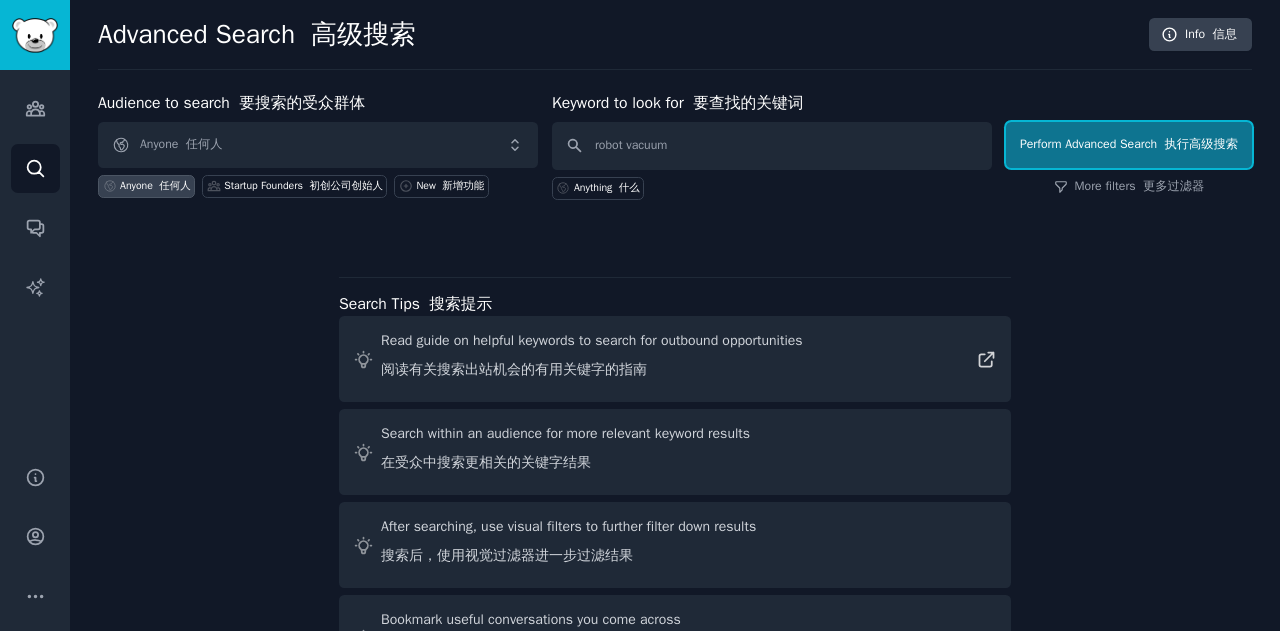 click on "Perform Advanced Search    执行高级搜索" at bounding box center (1129, 145) 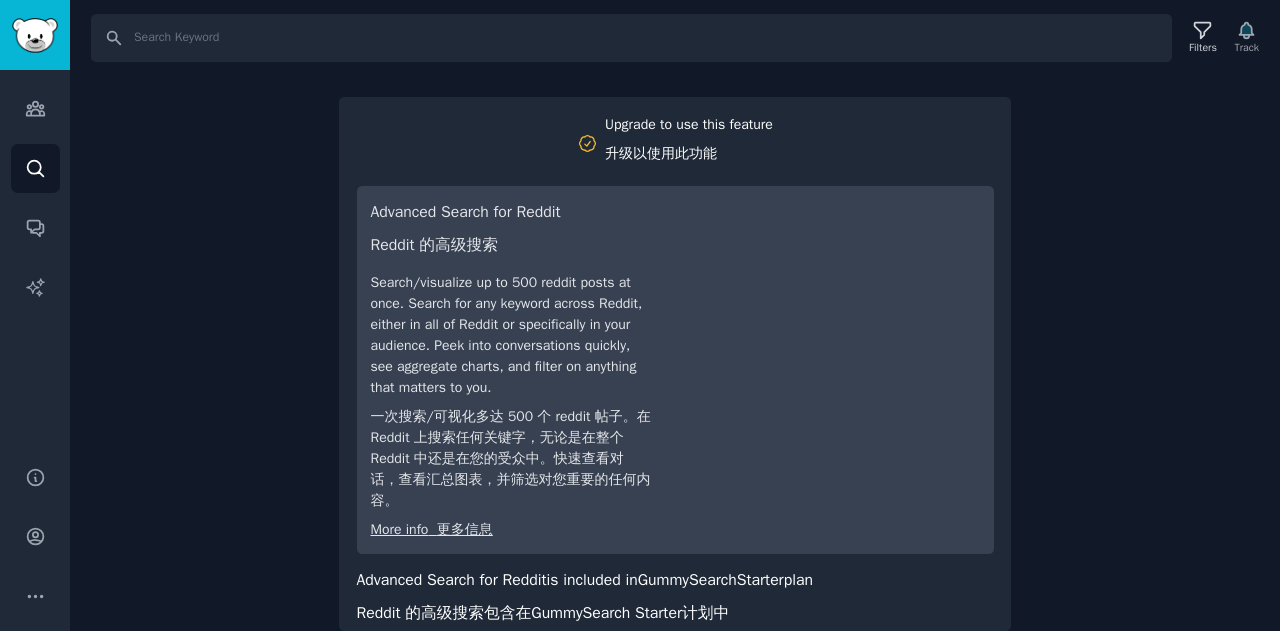 scroll, scrollTop: 182, scrollLeft: 0, axis: vertical 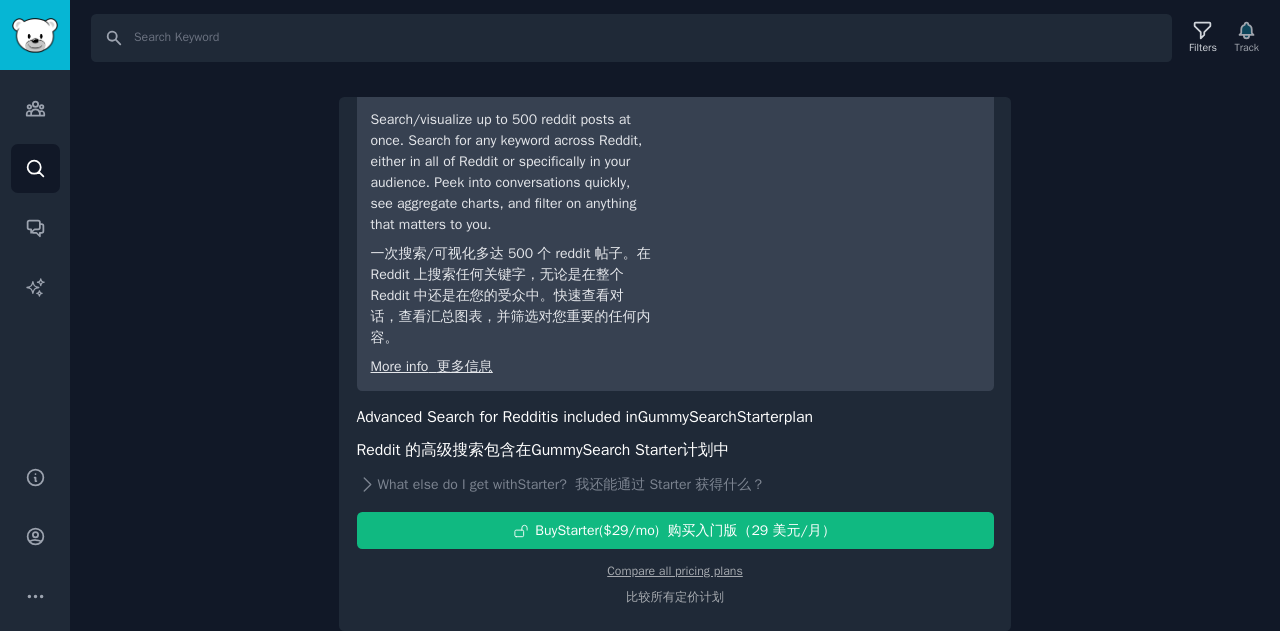 click on "Search Filters Track Upgrade to use this feature 升级以使用此功能 Advanced Search for Reddit Reddit 的高级搜索 Search/visualize up to 500 reddit posts at once. Search for any keyword across Reddit, either in all of Reddit or specifically in your audience. Peek into conversations quickly, see aggregate charts, and filter on anything that matters to you. 一次搜索/可视化多达 500 个 reddit 帖子。在 Reddit 上搜索任何关键字，无论是在整个 Reddit 中还是在您的受众中。快速查看对话，查看汇总图表，并筛选对您重要的任何内容。 More info    更多信息 Advanced Search for Reddit  is included in  GummySearch  Starter  plan Reddit 的高级搜索包含在  GummySearch Starter  计划中 What else do I get with  Starter ?    我还能通过 Starter 获得什么？ Buy  Starter  ($ 29 /mo )    购买入门版（29 美元/月） Compare all pricing plans 比较所有定价计划" at bounding box center (675, 315) 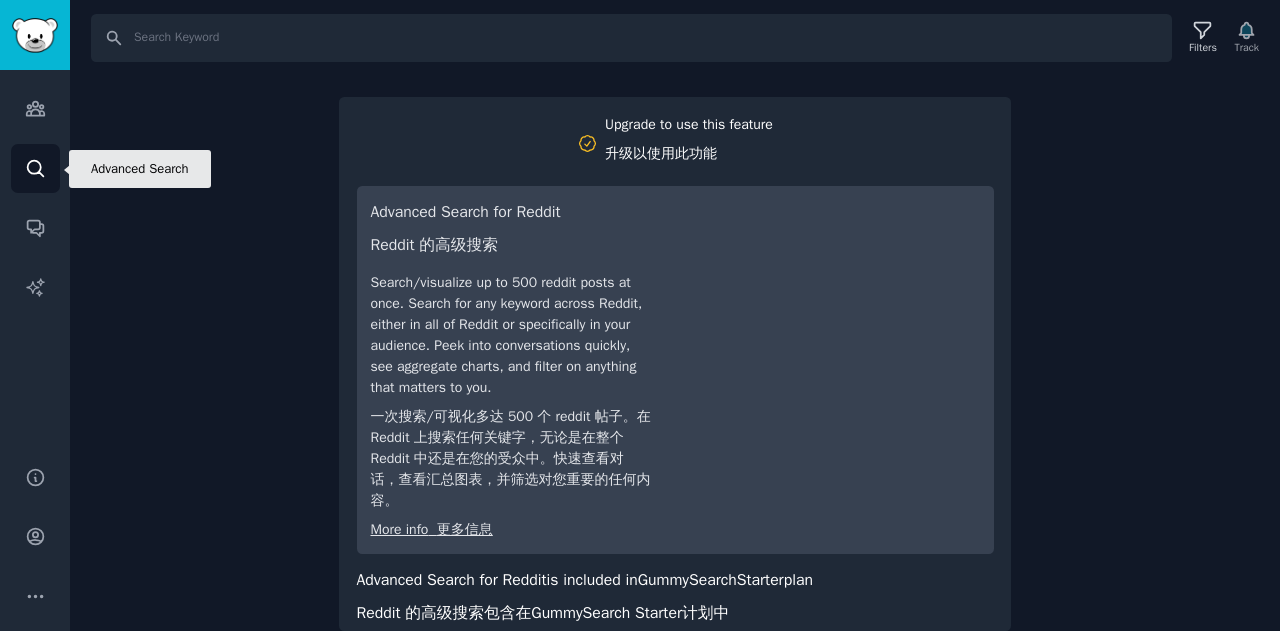 click 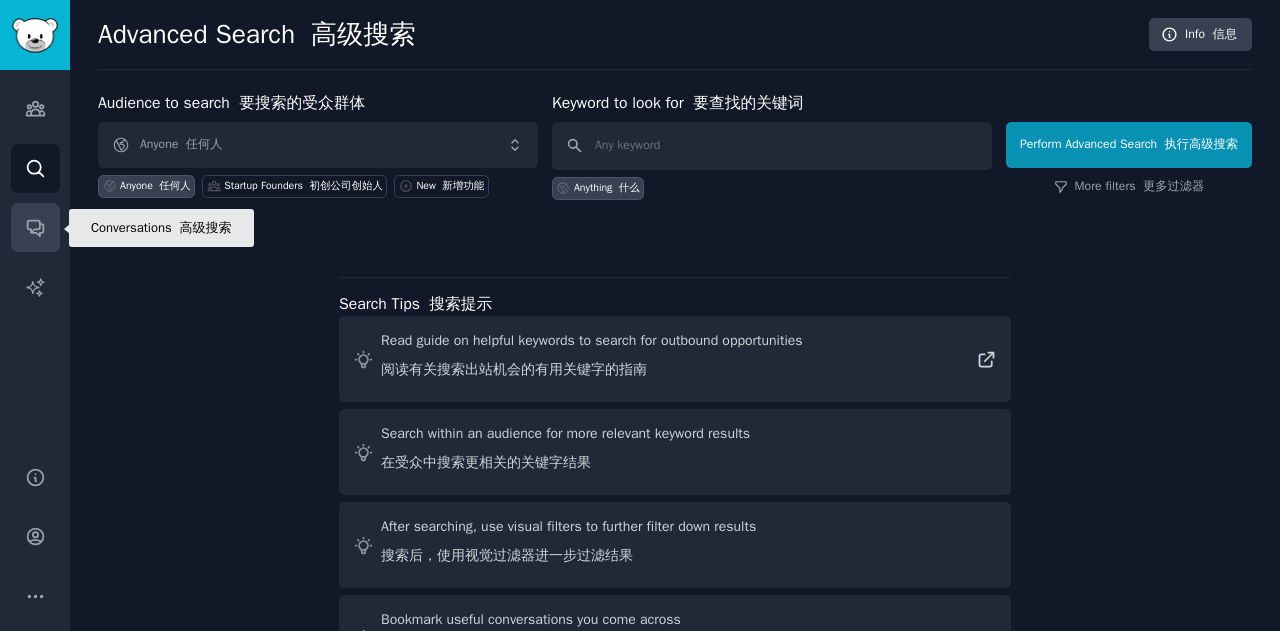 click on "Conversations" at bounding box center [35, 227] 